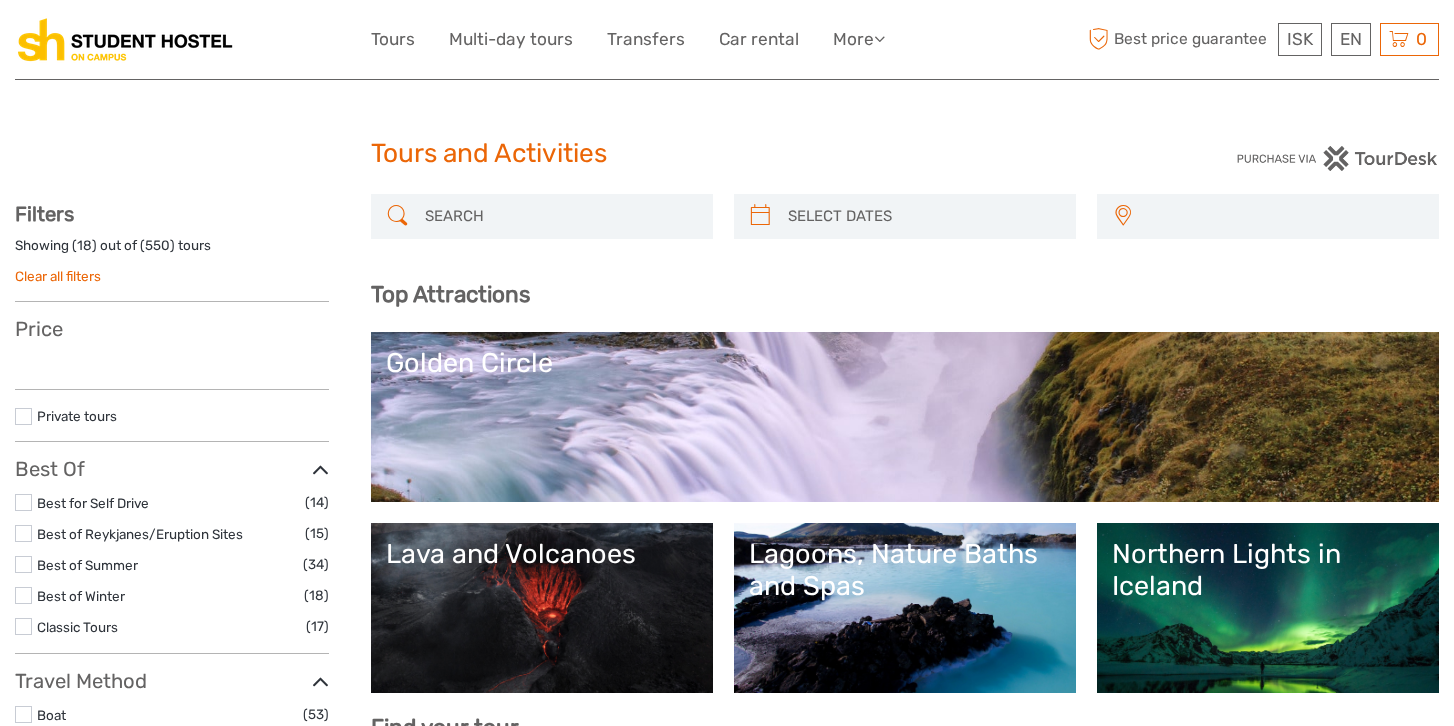 select 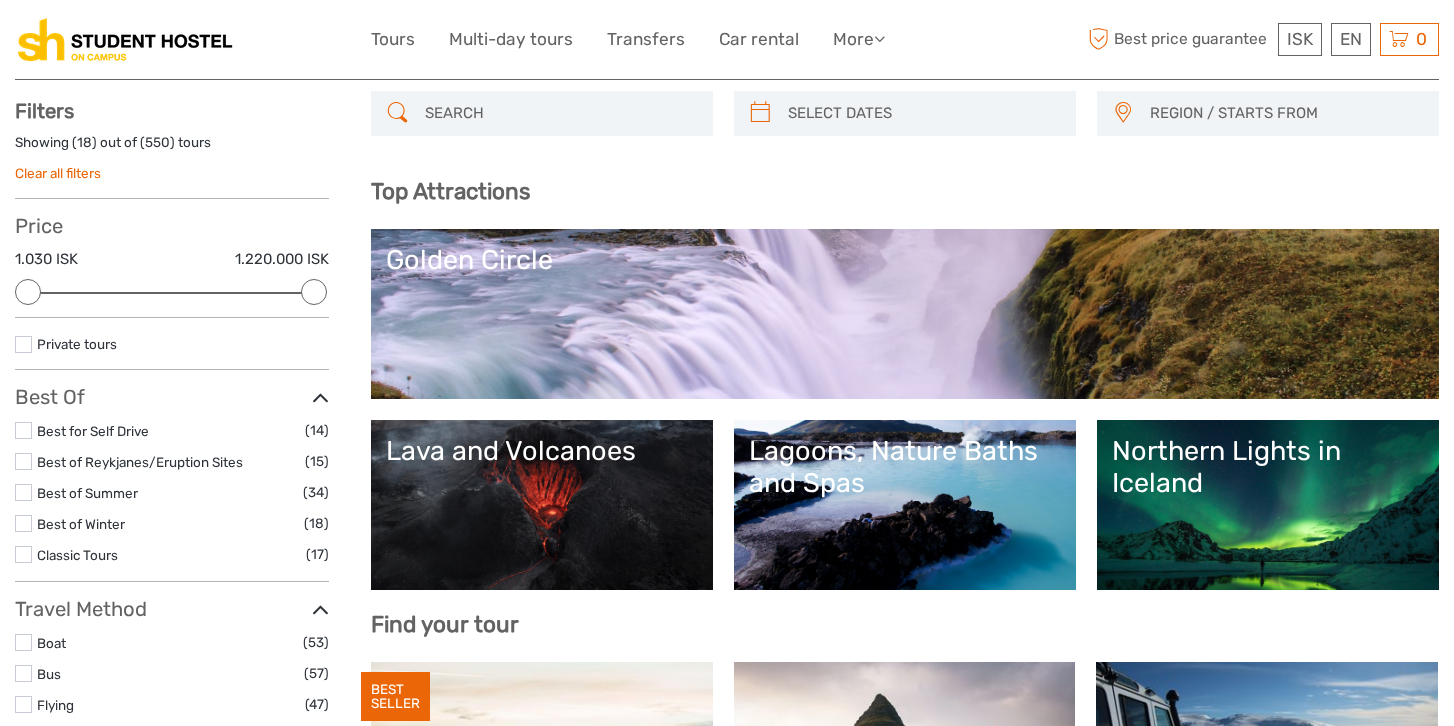 scroll, scrollTop: 179, scrollLeft: 0, axis: vertical 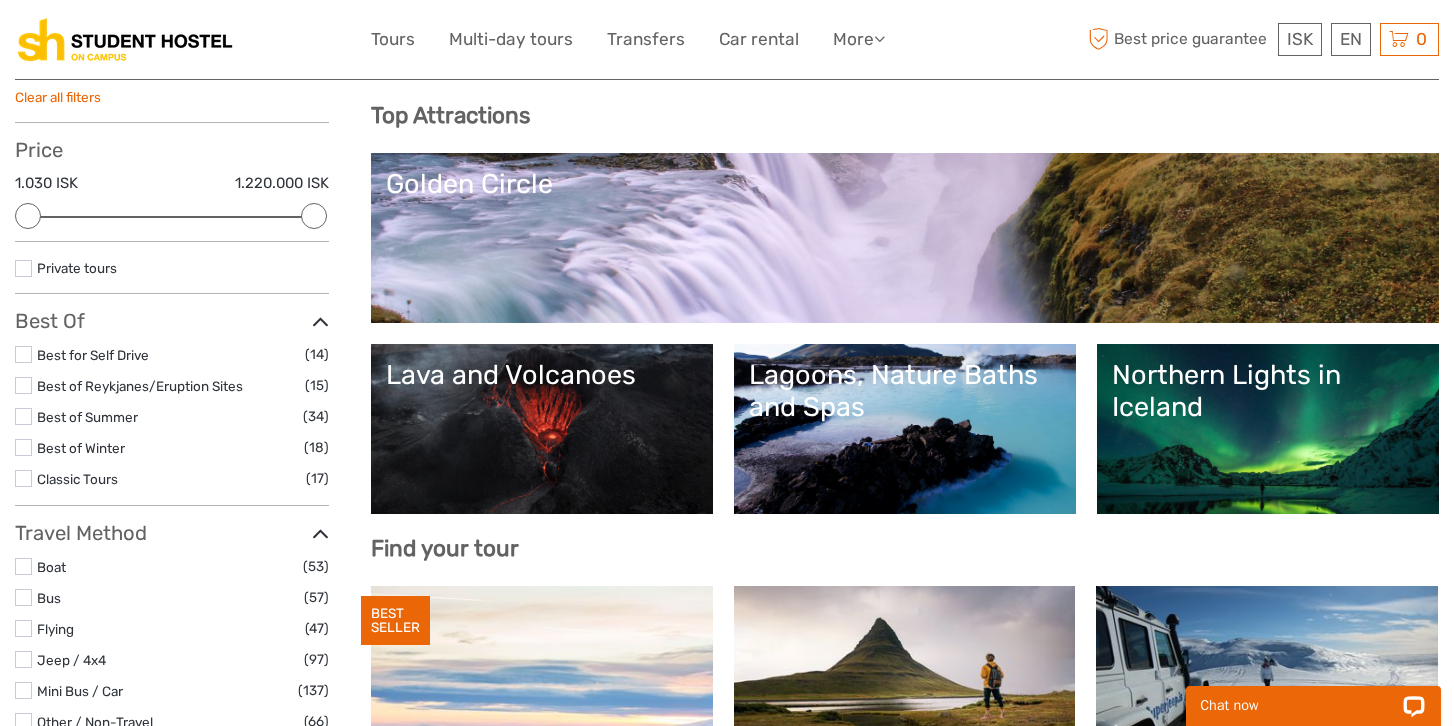 click on "Lava and Volcanoes" at bounding box center (542, 375) 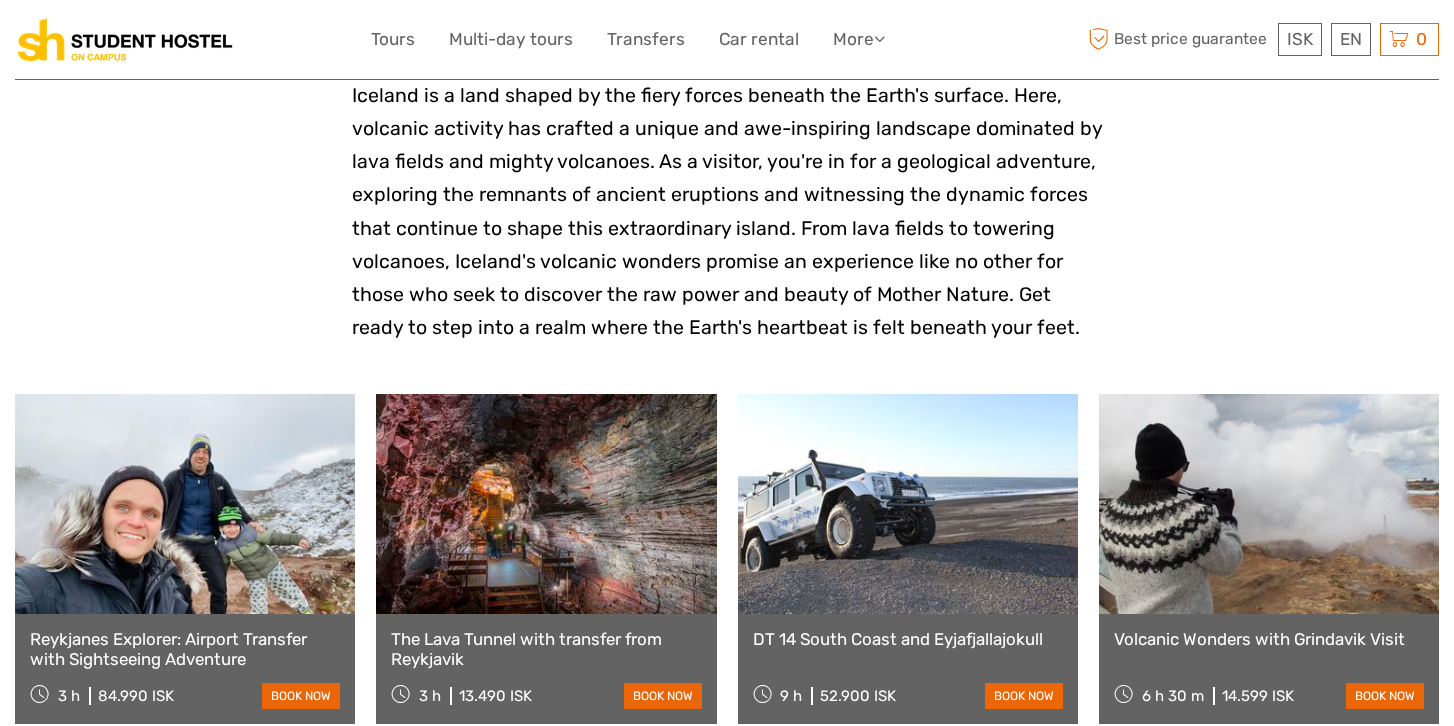scroll, scrollTop: 493, scrollLeft: 0, axis: vertical 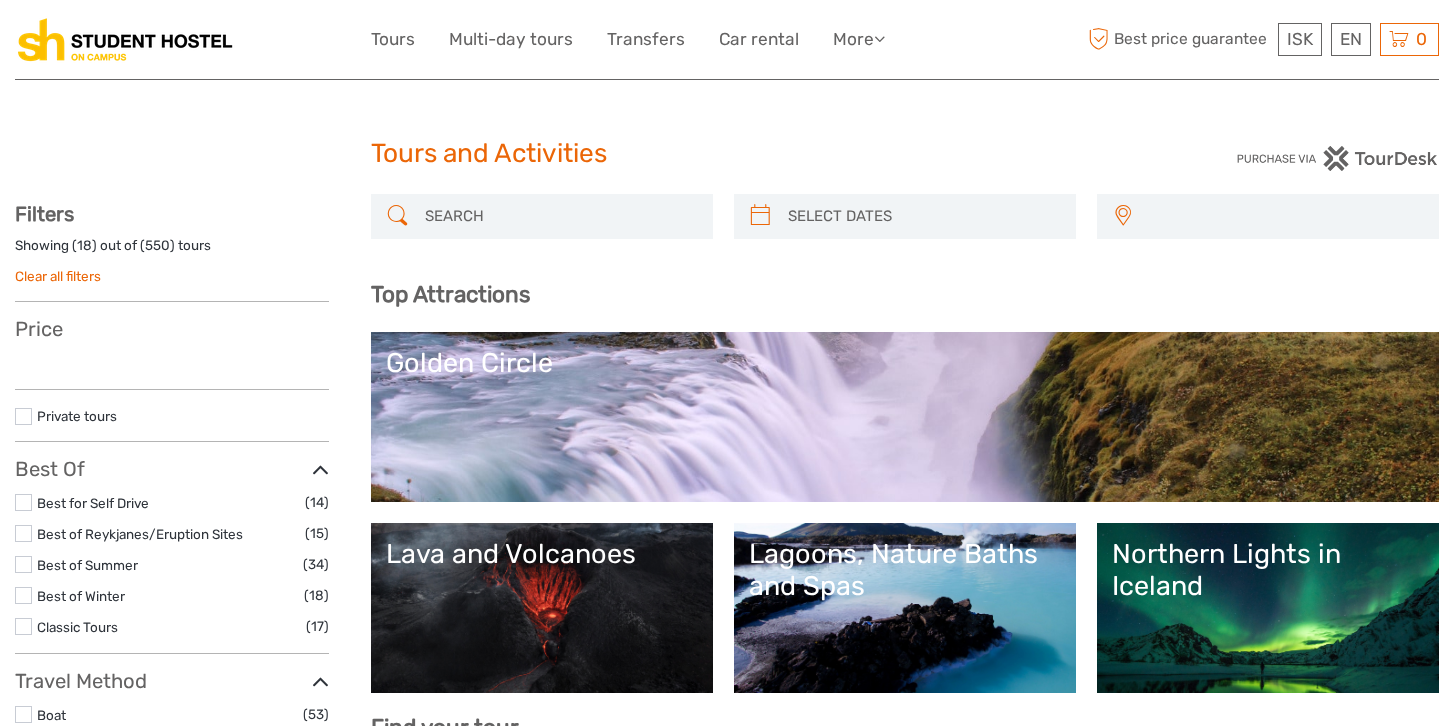 select 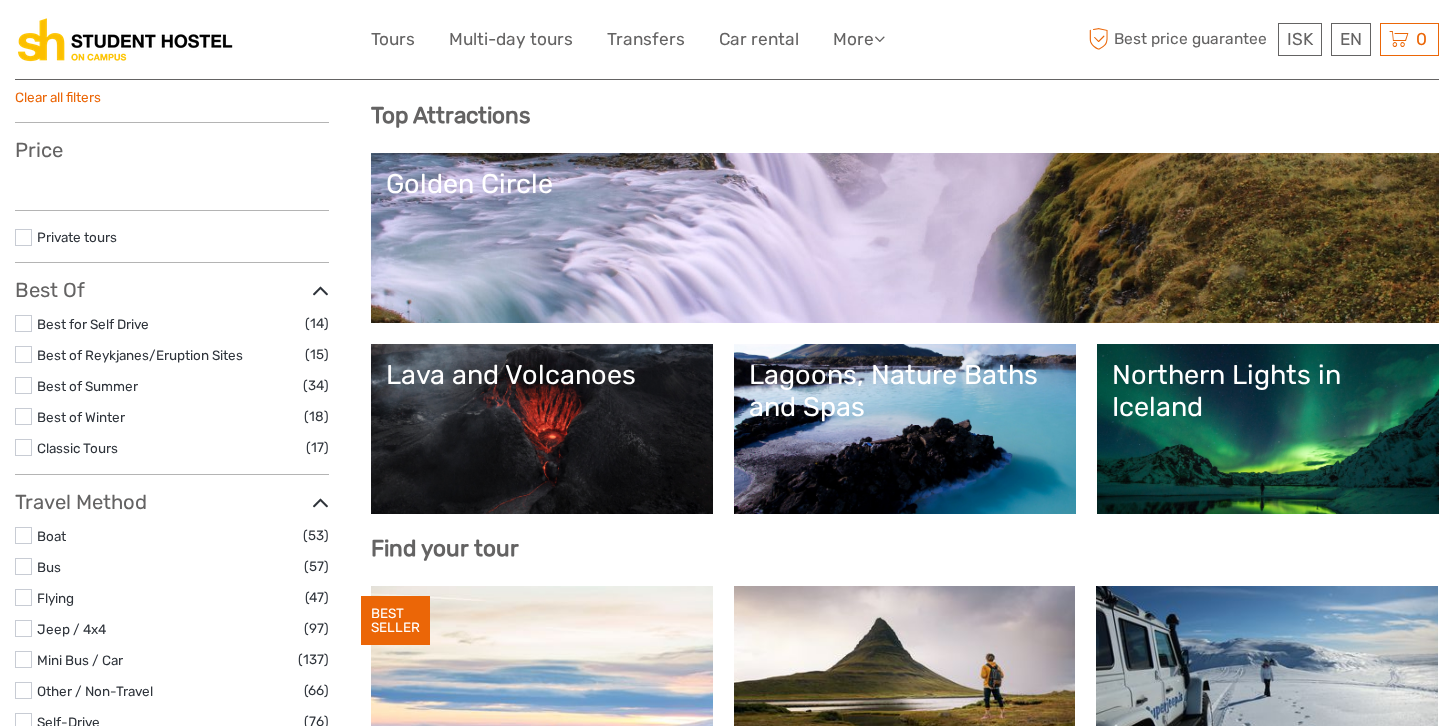 select 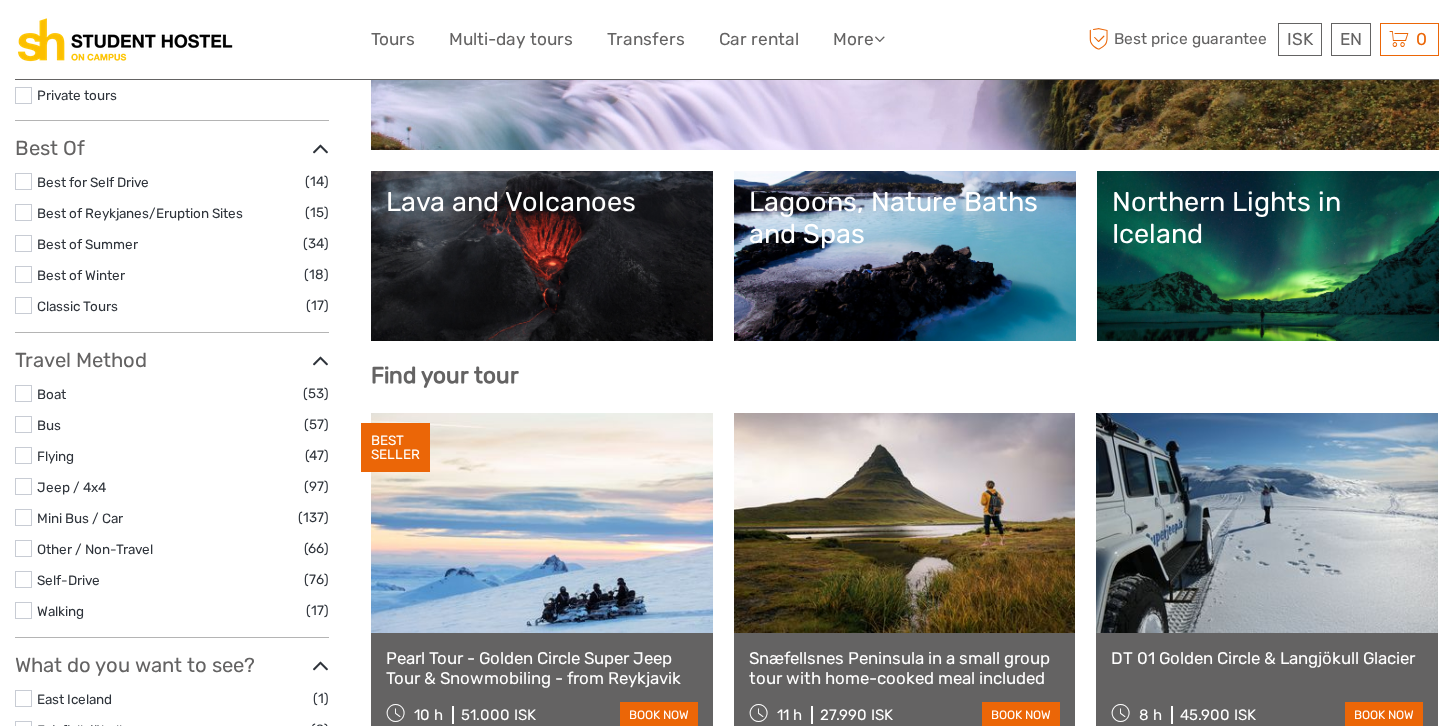 scroll, scrollTop: 402, scrollLeft: 0, axis: vertical 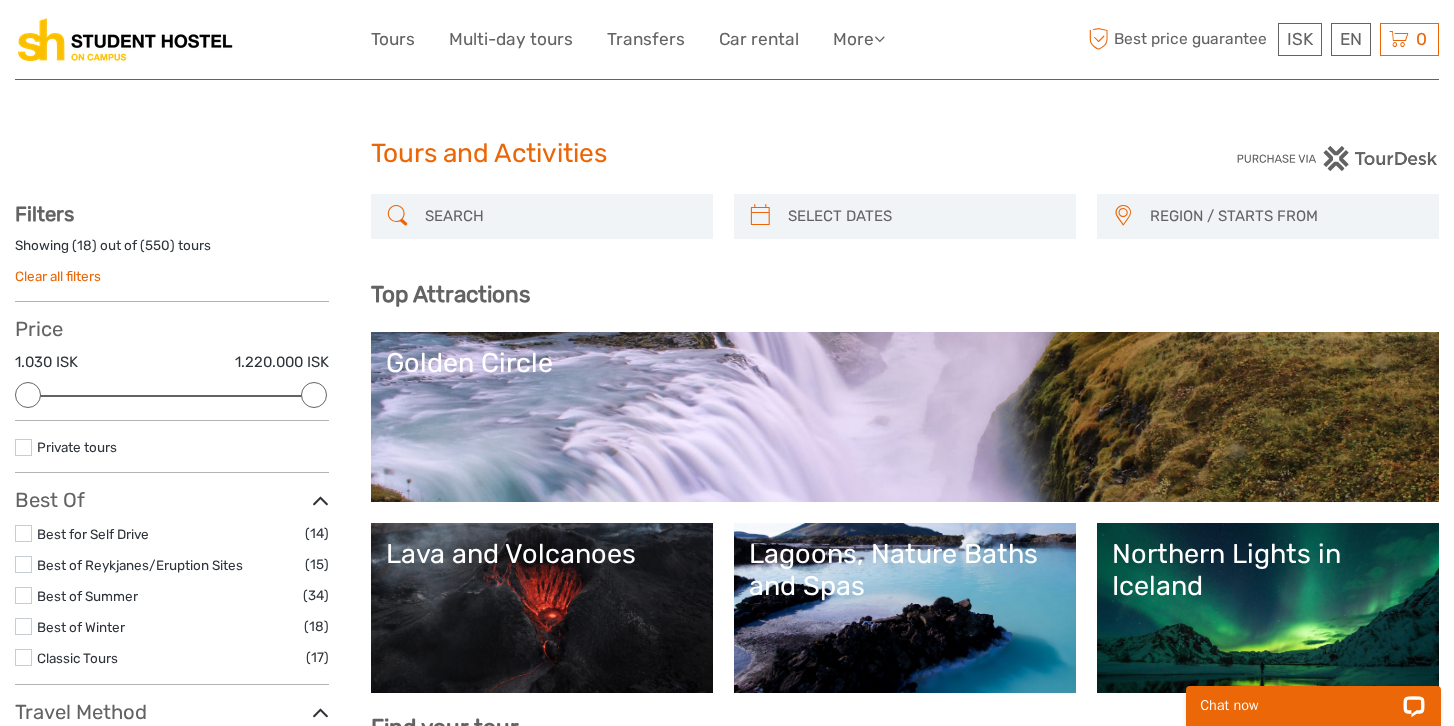 click at bounding box center (560, 216) 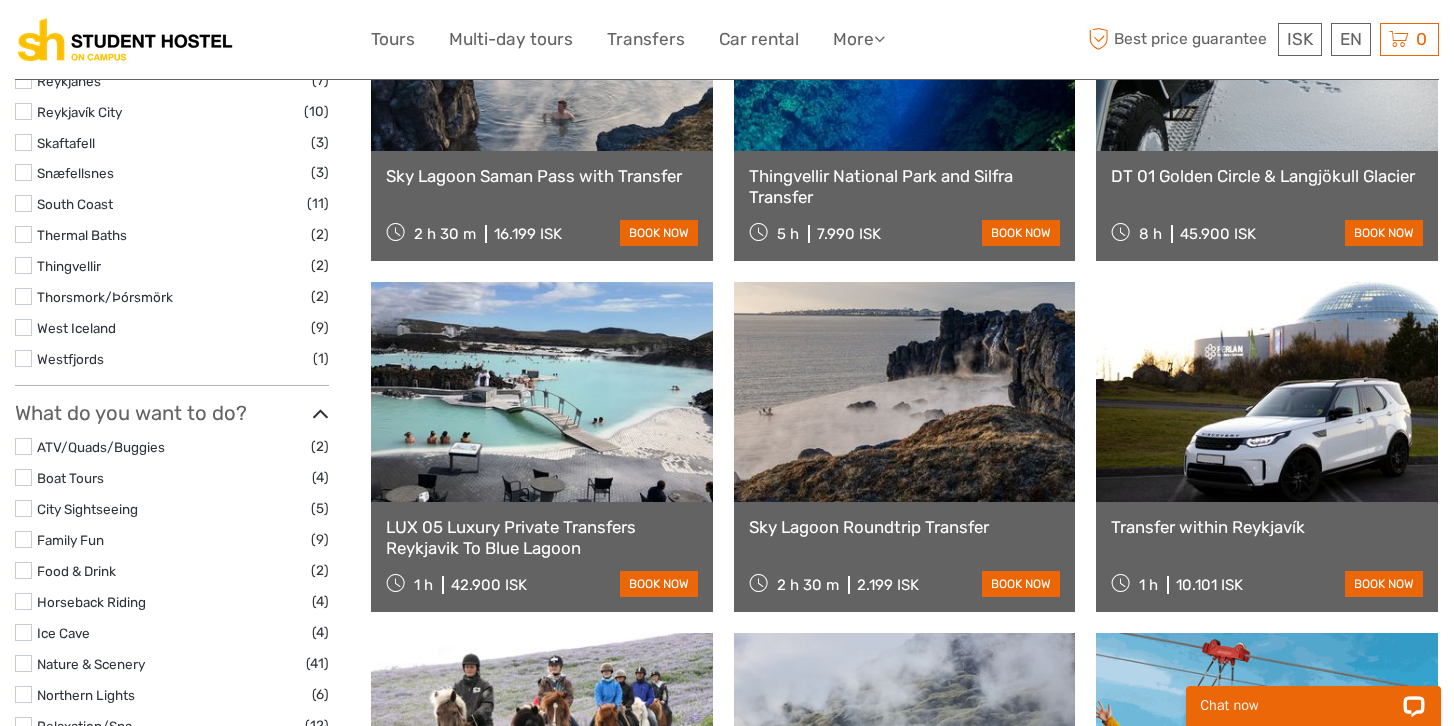 scroll, scrollTop: 1095, scrollLeft: 0, axis: vertical 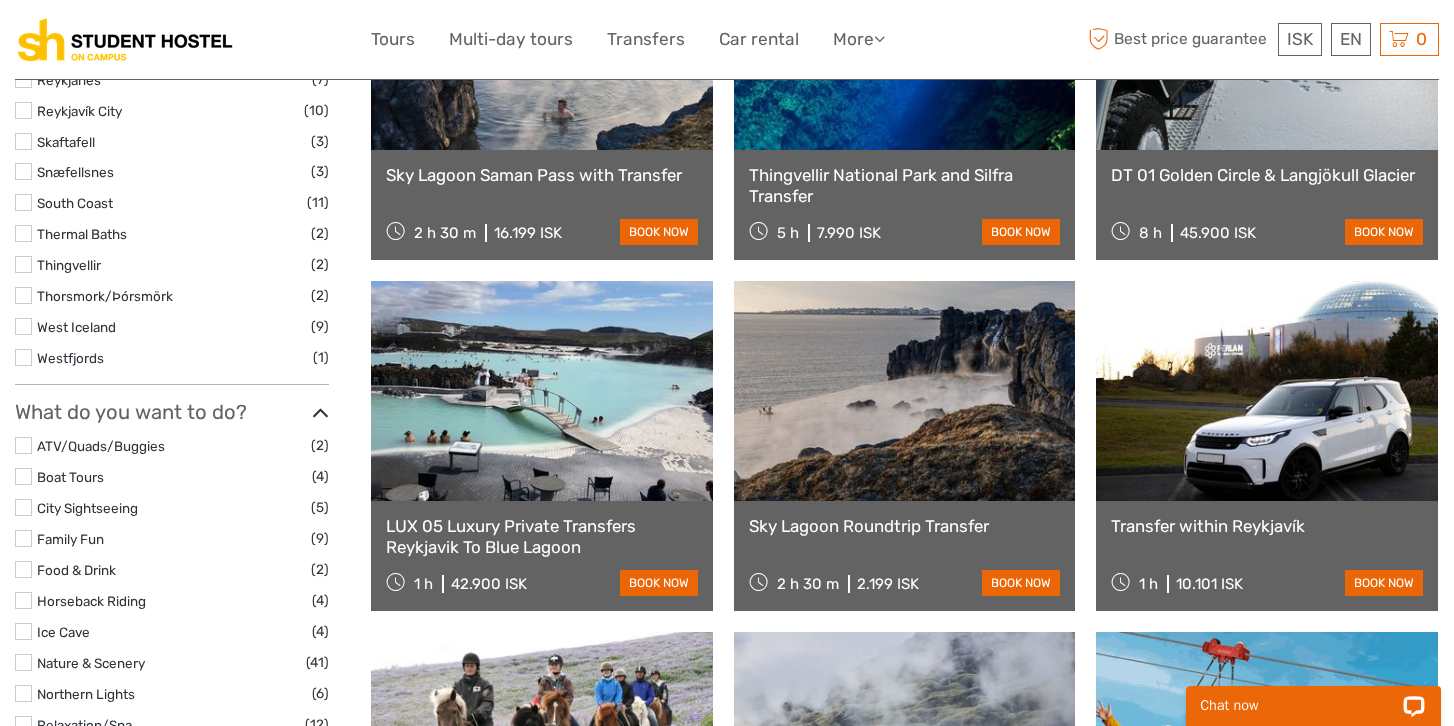 type on "HOTEL TRANFER" 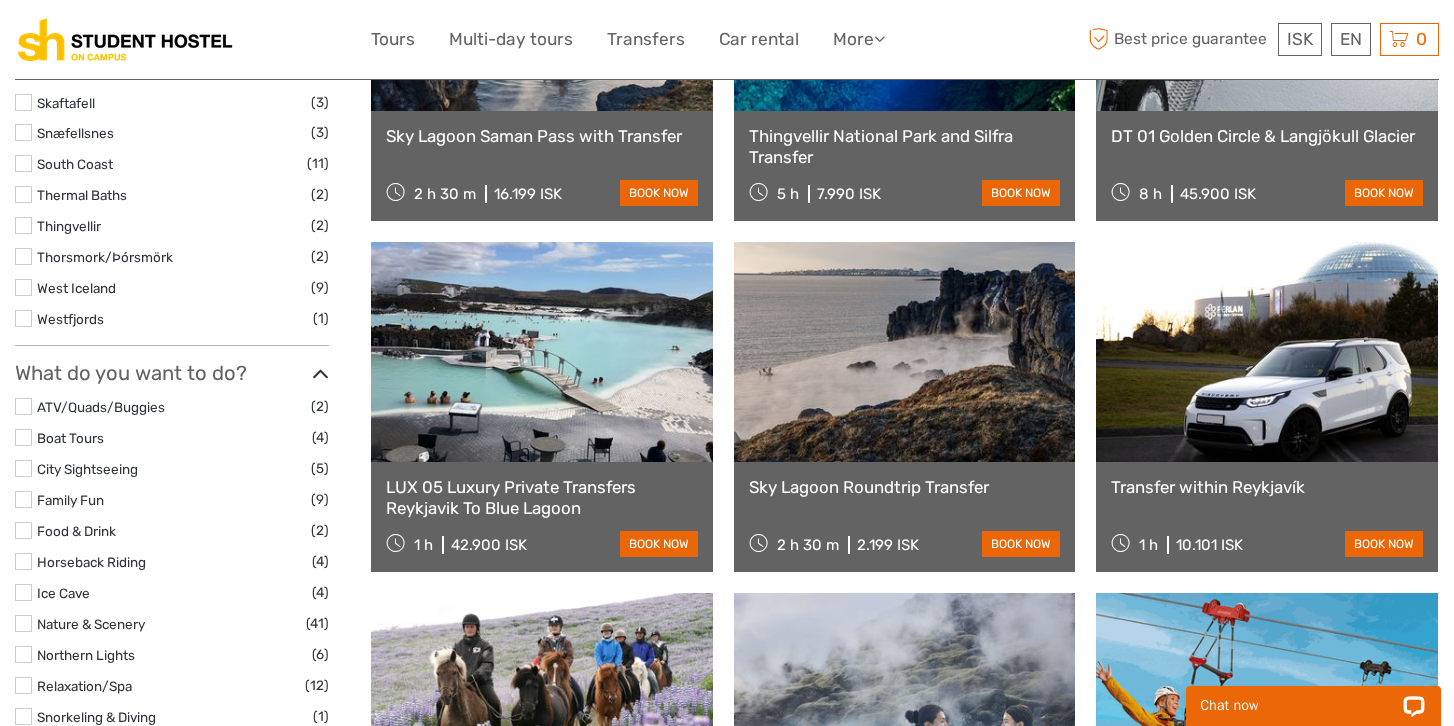 scroll, scrollTop: 1152, scrollLeft: 0, axis: vertical 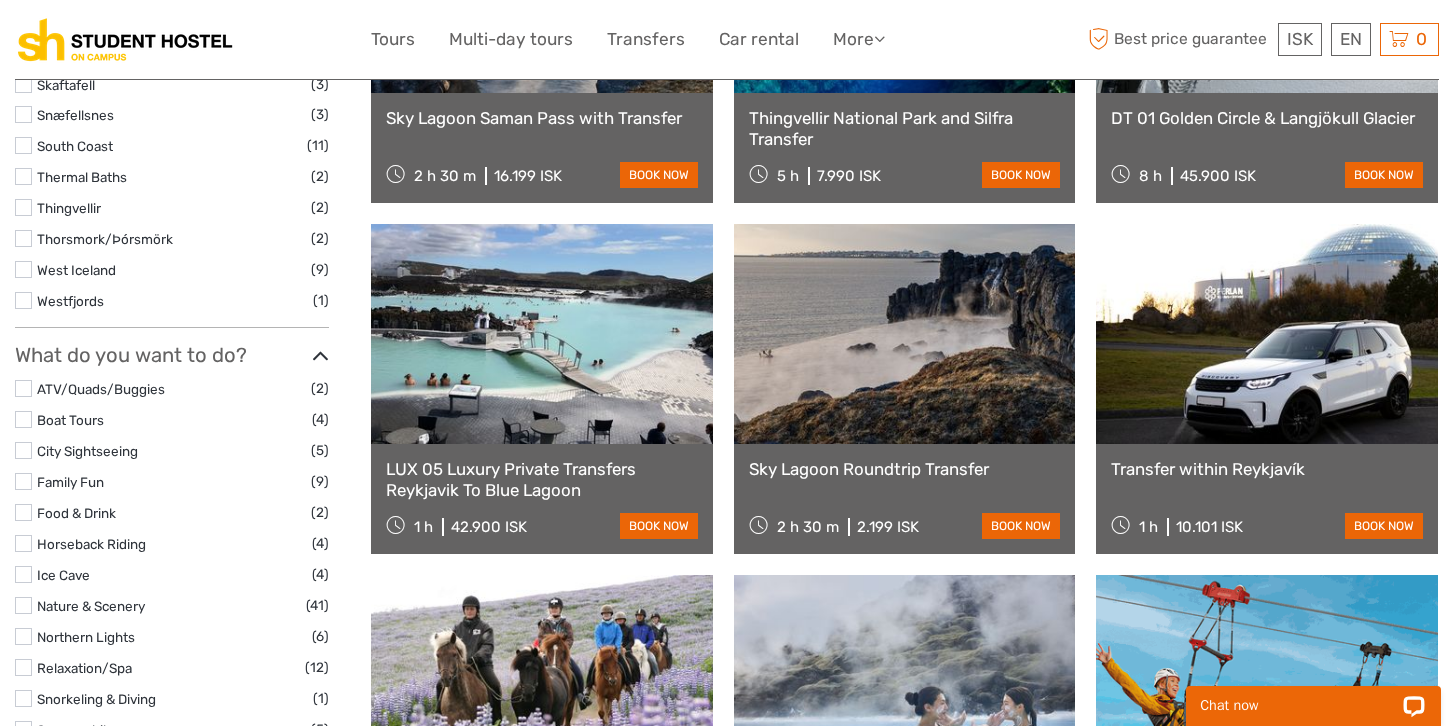 click on "Transfer within Reykjavík
1 h
10.101 ISK
book now" at bounding box center [1267, 499] 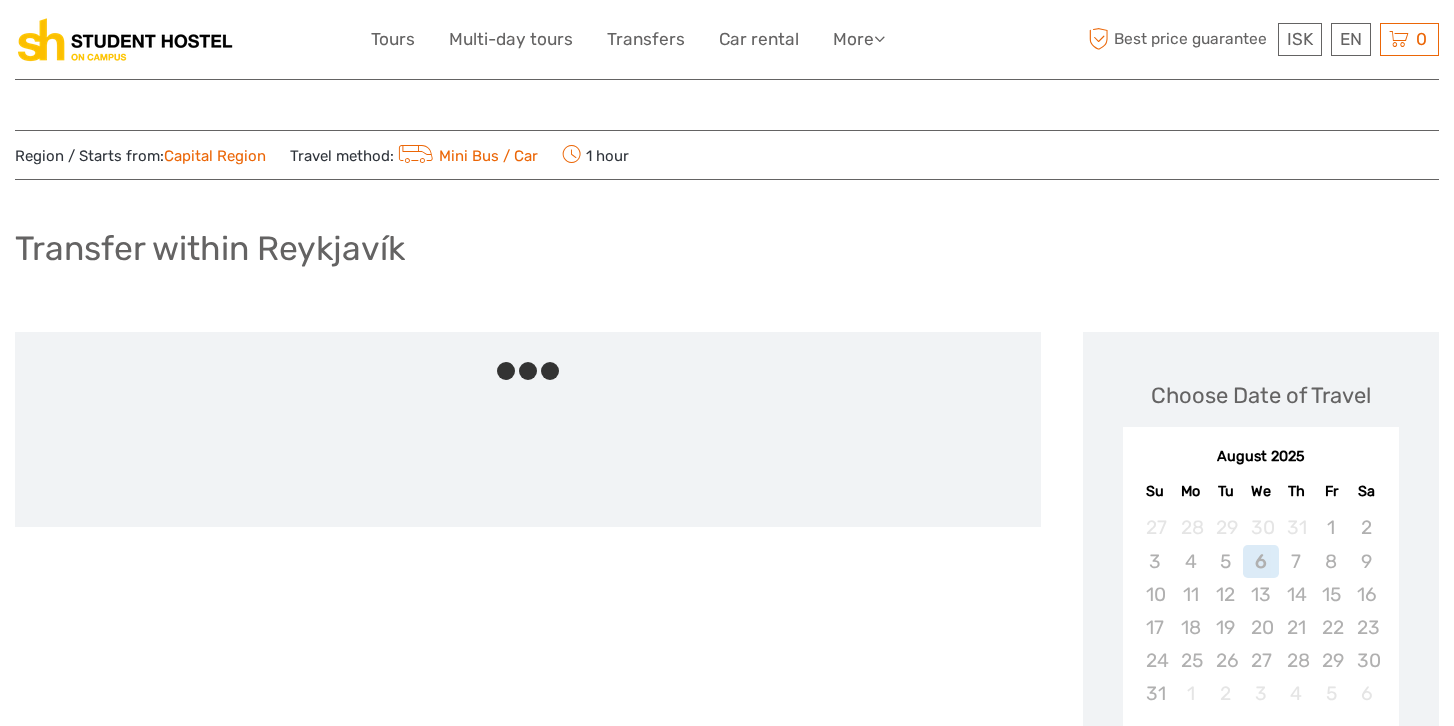 scroll, scrollTop: 0, scrollLeft: 0, axis: both 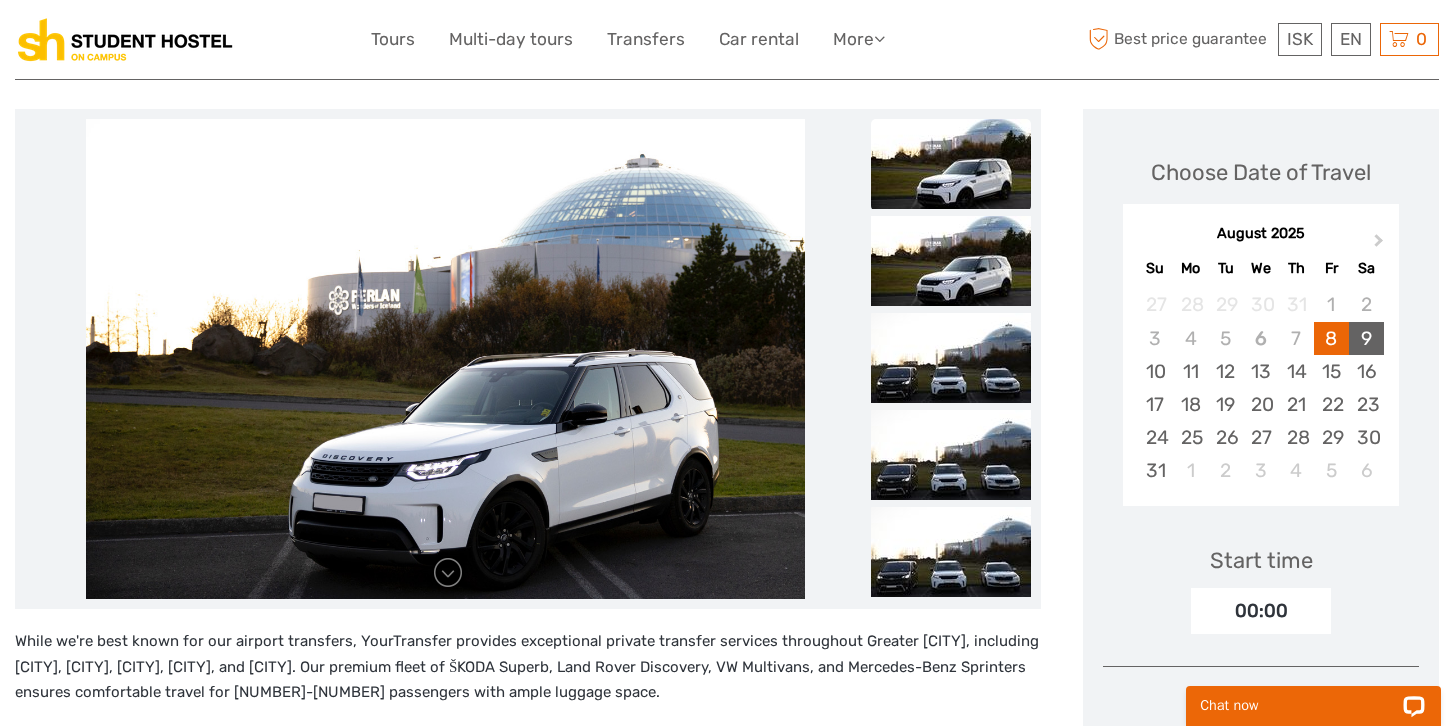 click on "9" at bounding box center [1366, 338] 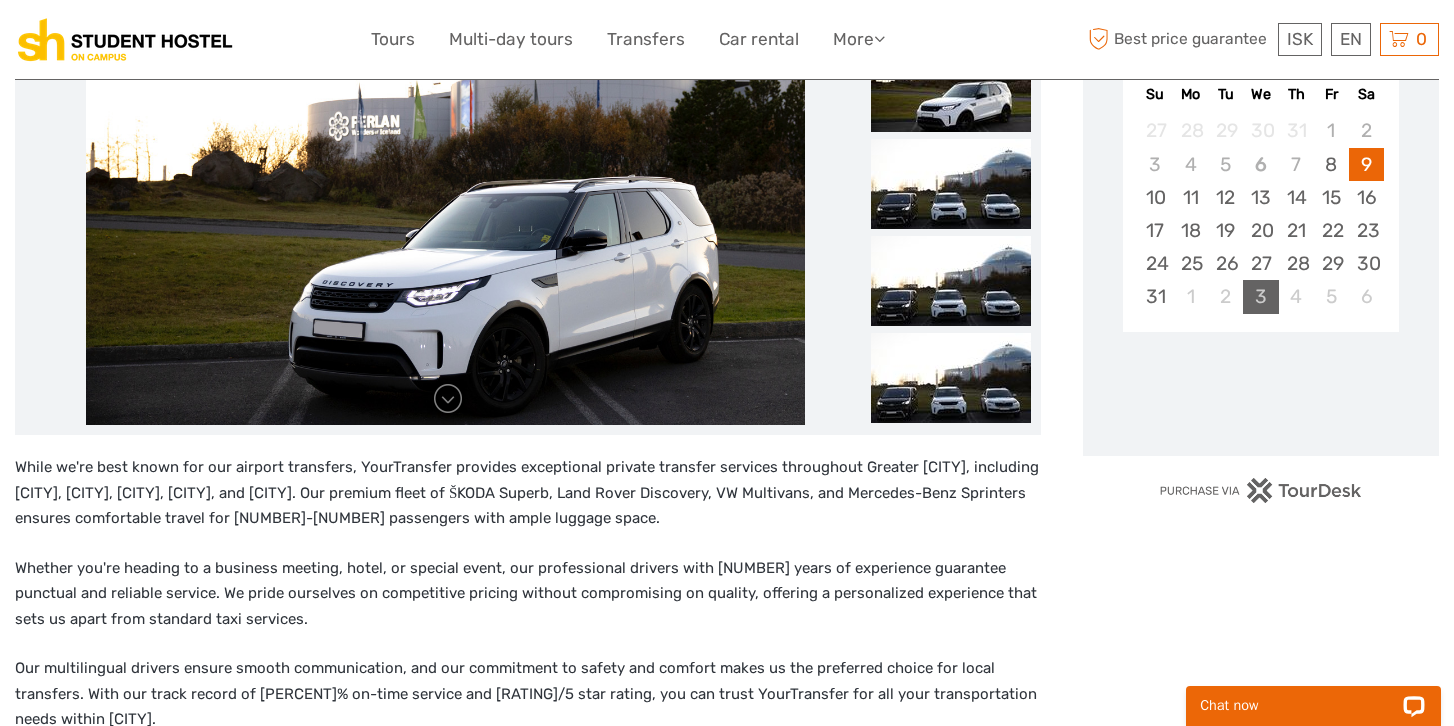 scroll, scrollTop: 398, scrollLeft: 0, axis: vertical 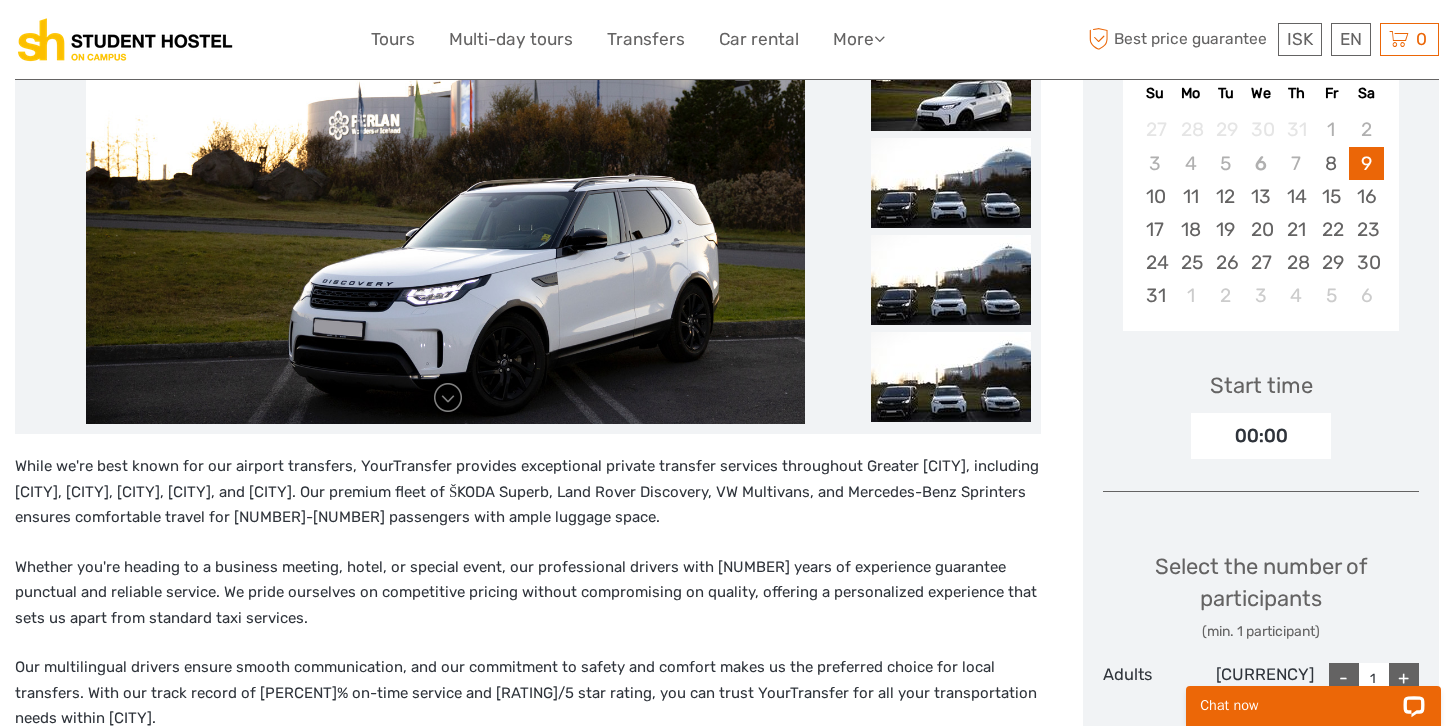 click on "00:00" at bounding box center (1261, 436) 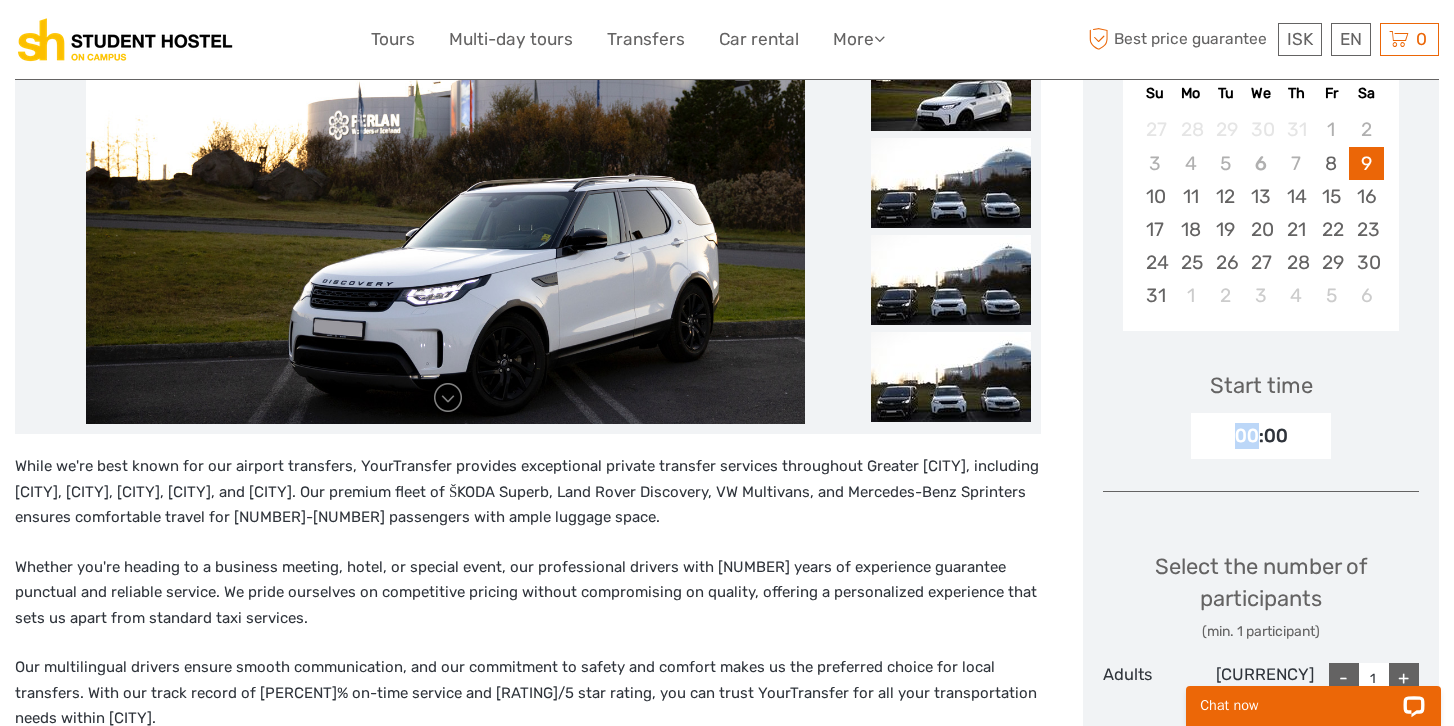 click on "00:00" at bounding box center (1261, 436) 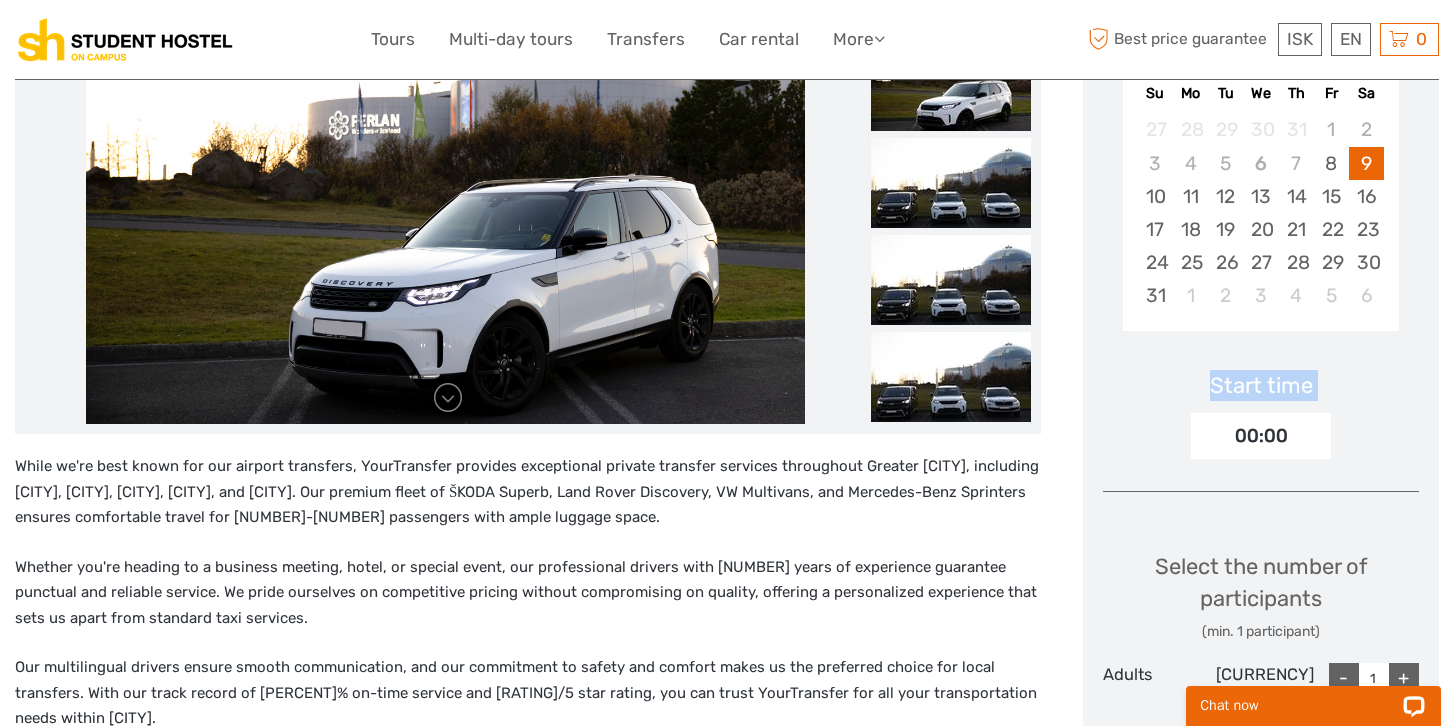 click on "00:00" at bounding box center [1261, 436] 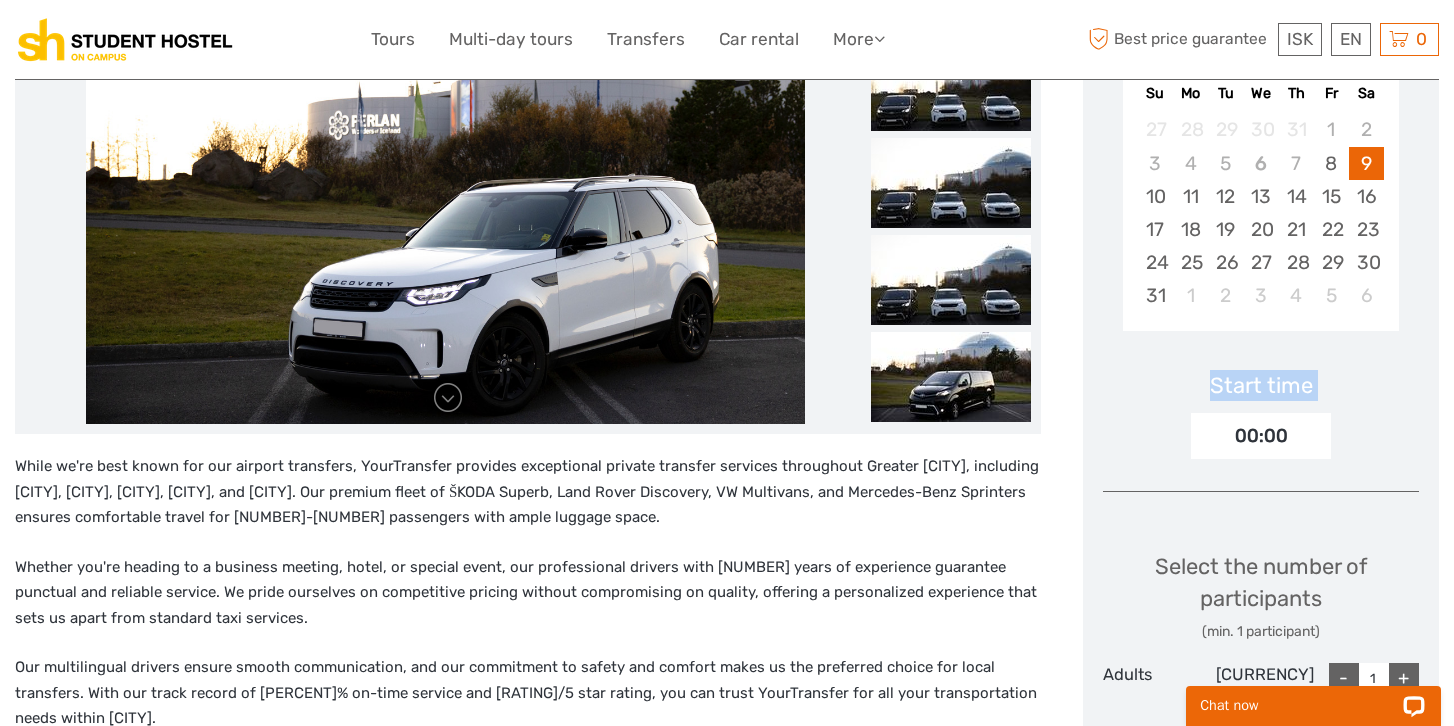 click on "00:00" at bounding box center [1261, 436] 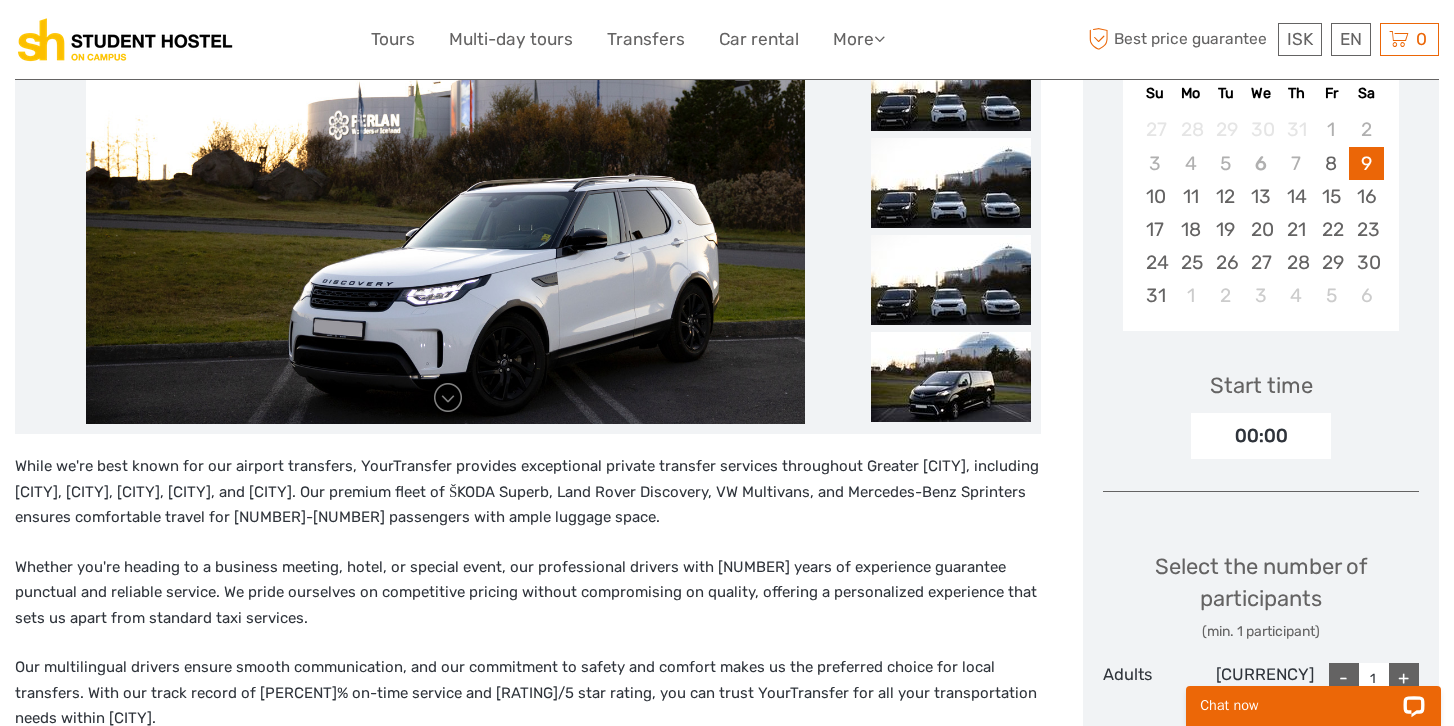 click on "00:00" at bounding box center [1261, 436] 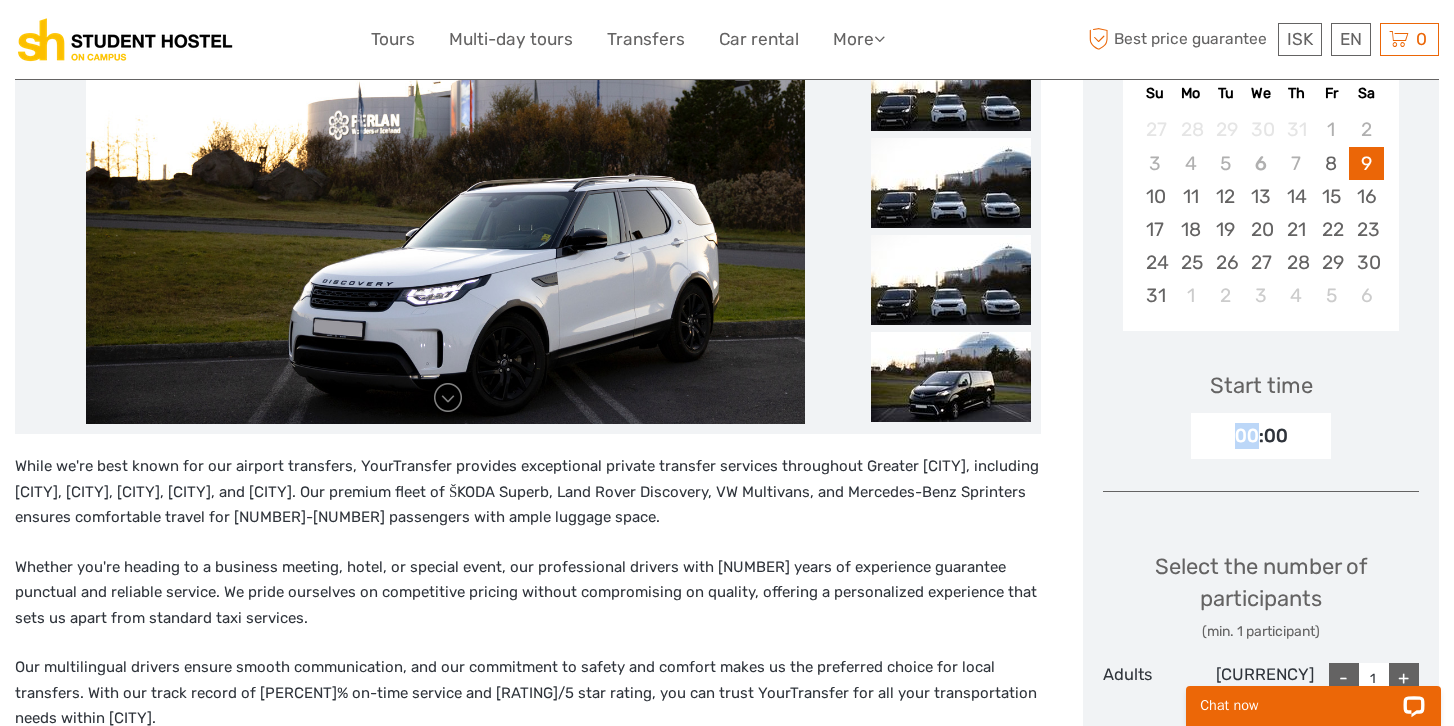 click on "00:00" at bounding box center [1261, 436] 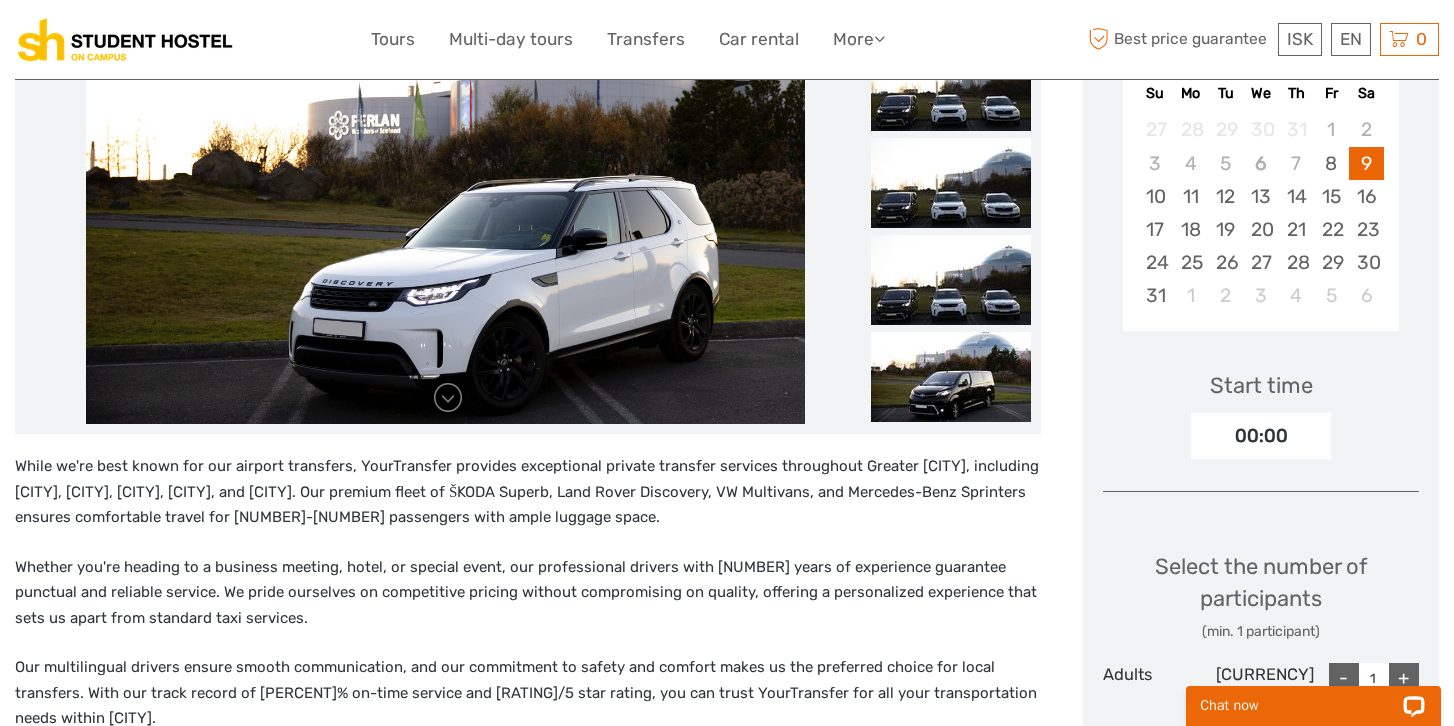 click on "Start time 00:00" at bounding box center (1261, 401) 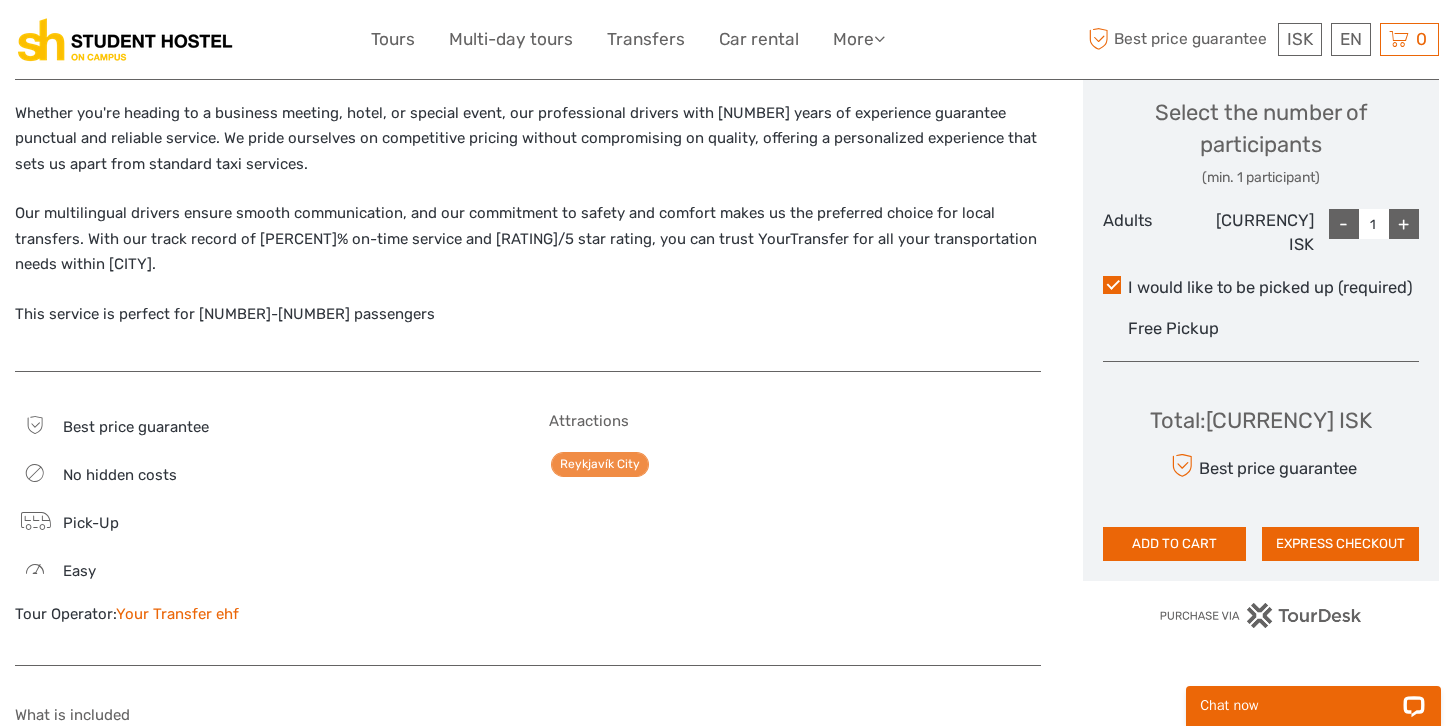 scroll, scrollTop: 862, scrollLeft: 0, axis: vertical 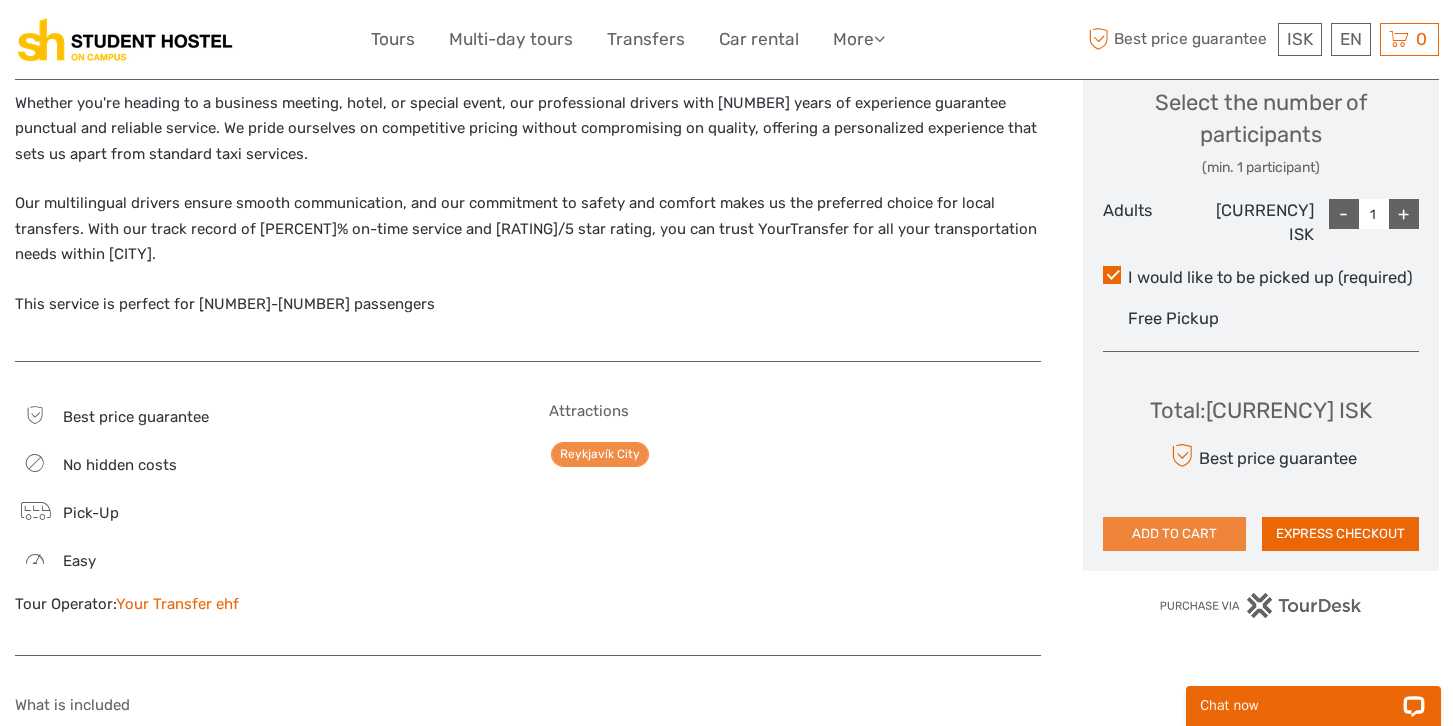 click on "ADD TO CART" at bounding box center [1174, 534] 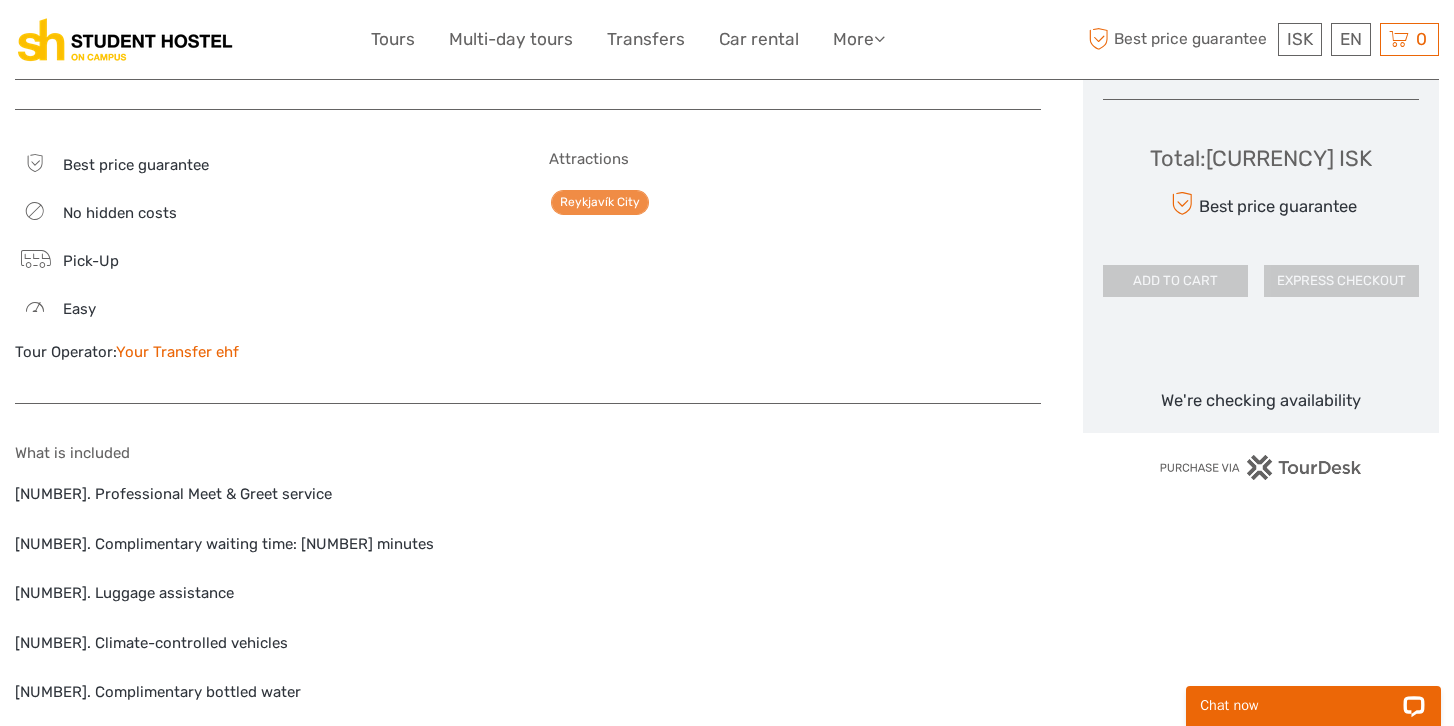 scroll, scrollTop: 1116, scrollLeft: 0, axis: vertical 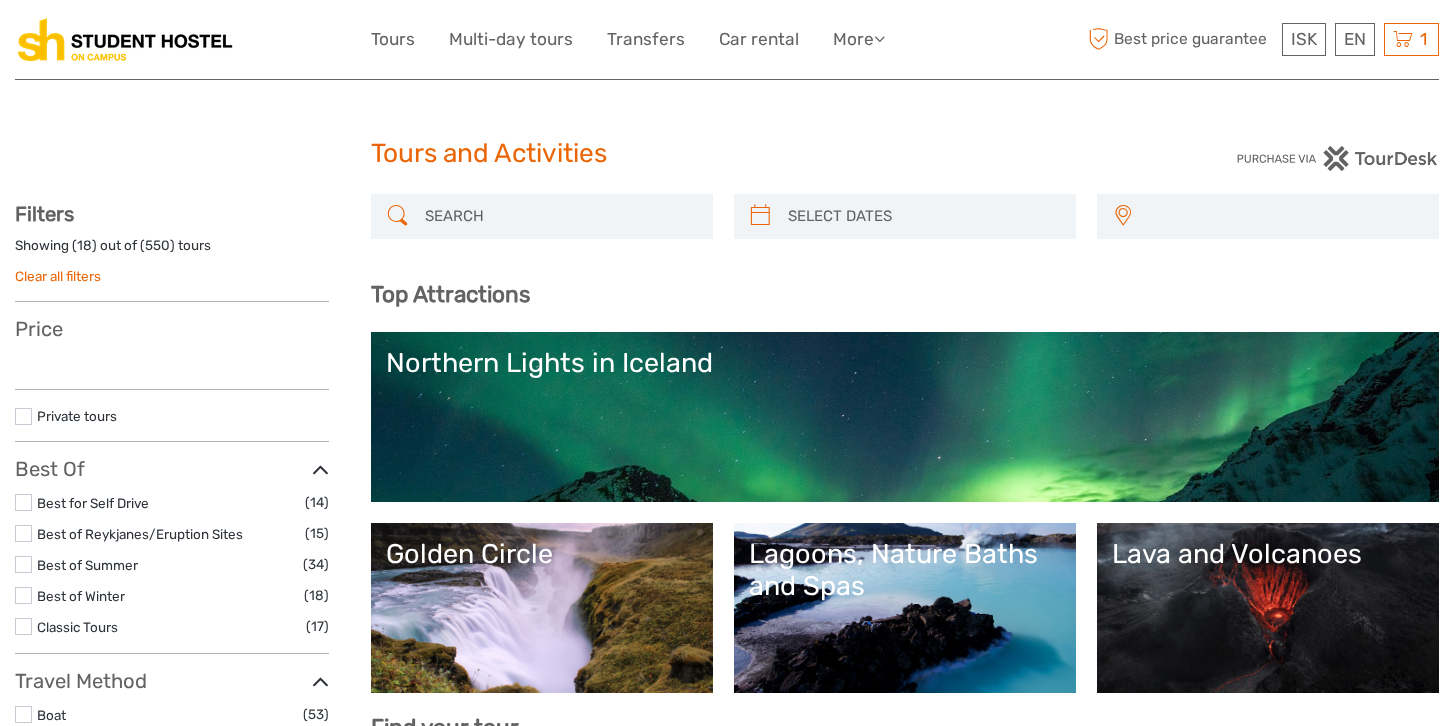 select 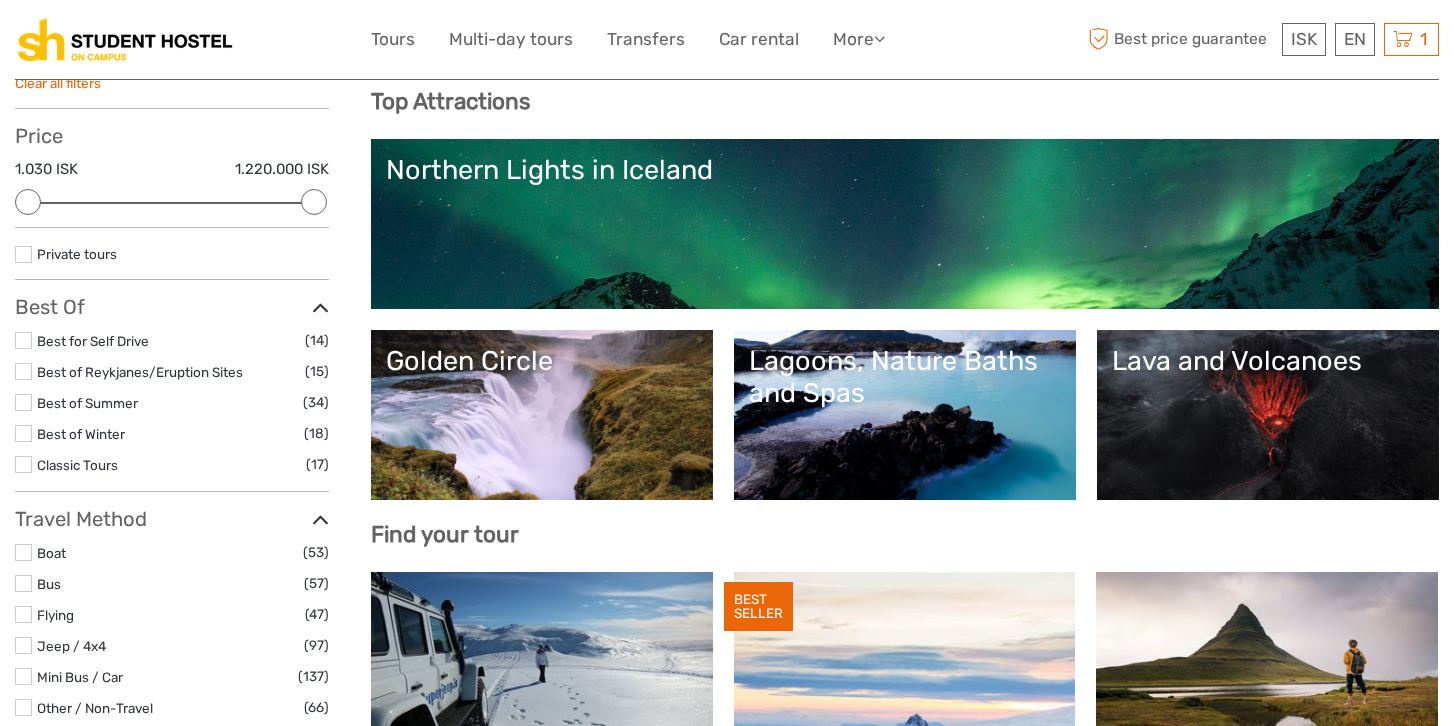 scroll, scrollTop: 194, scrollLeft: 0, axis: vertical 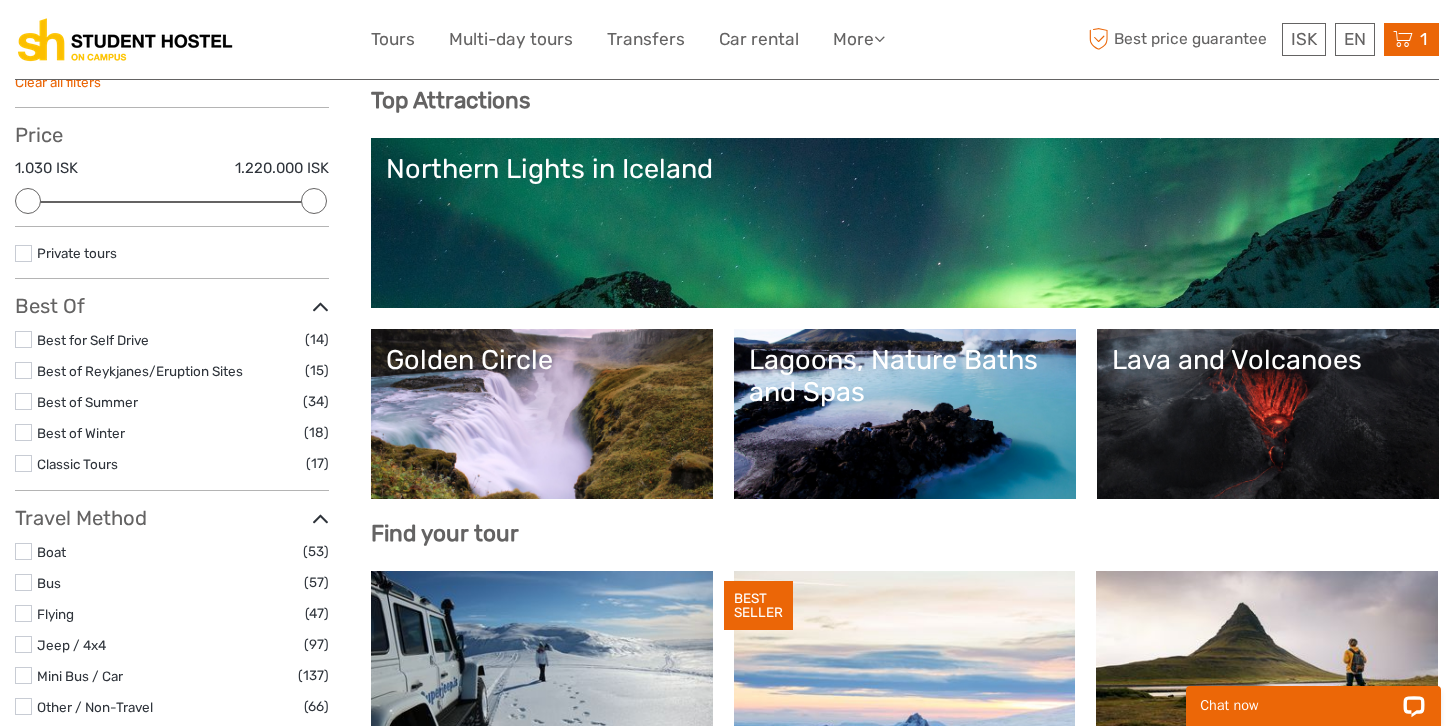 click on "1" at bounding box center (1423, 39) 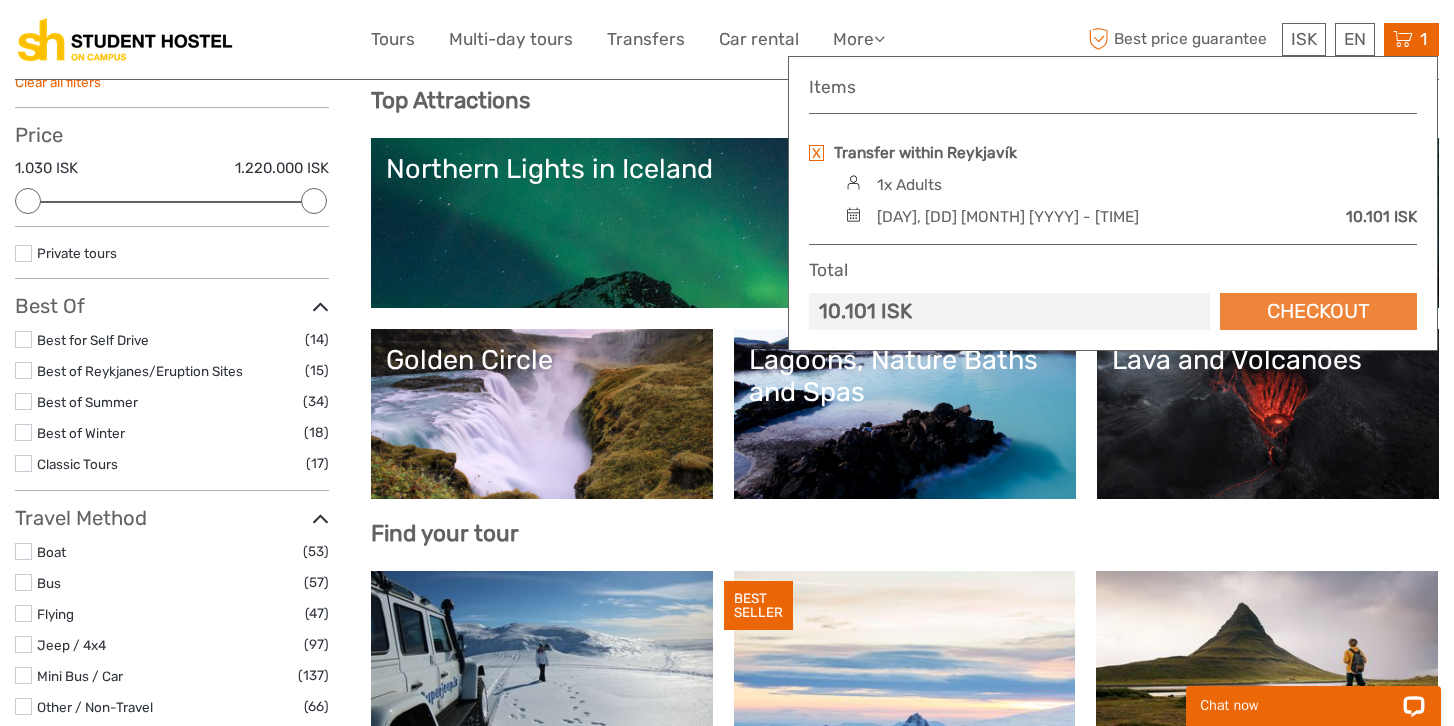 click on "Checkout" at bounding box center [1318, 311] 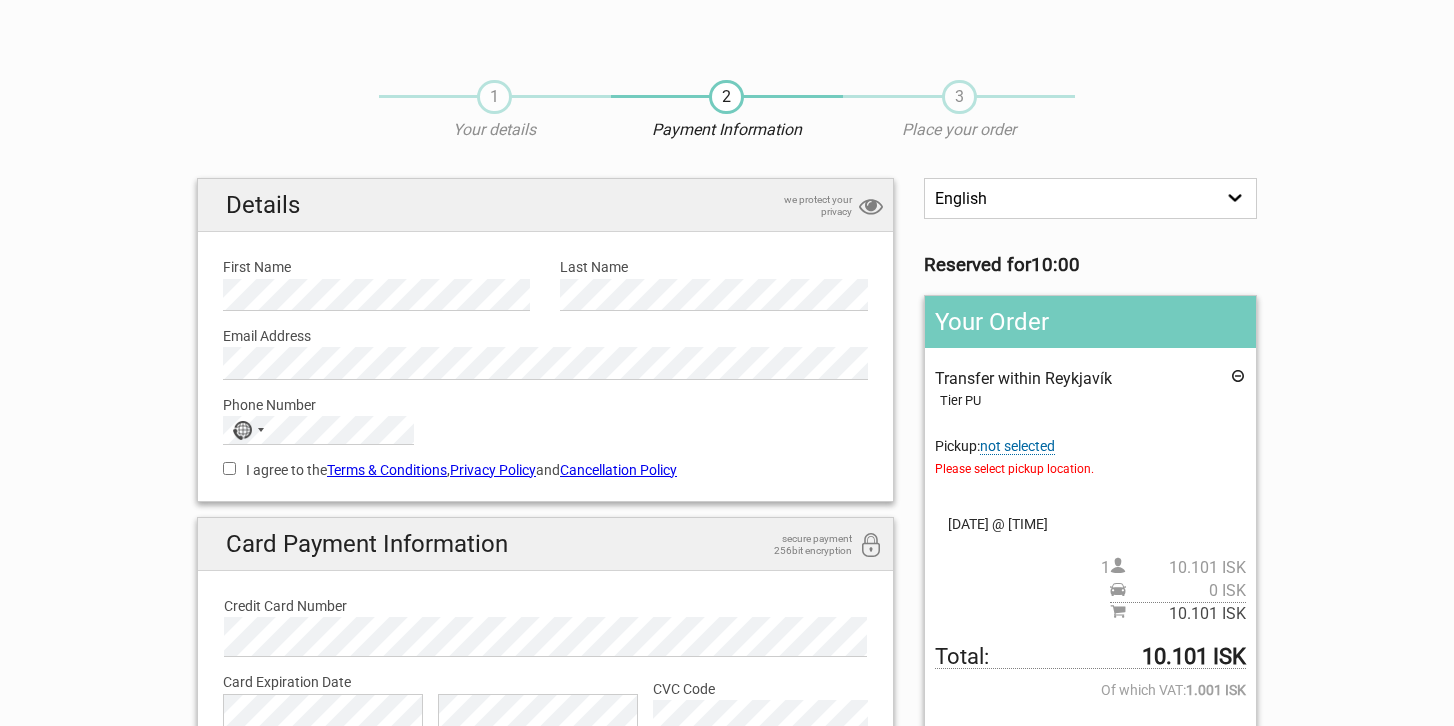 scroll, scrollTop: 0, scrollLeft: 0, axis: both 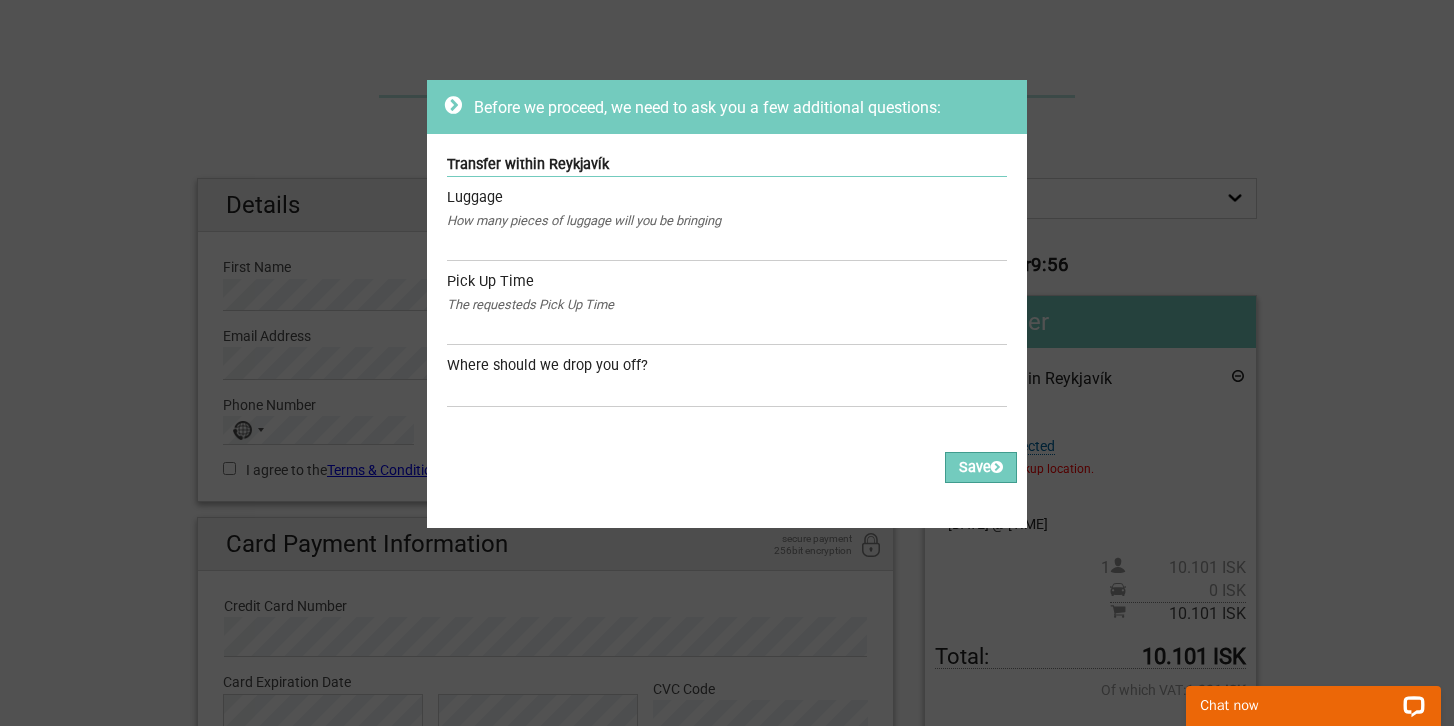 click on "The requesteds Pick Up Time" at bounding box center (727, 305) 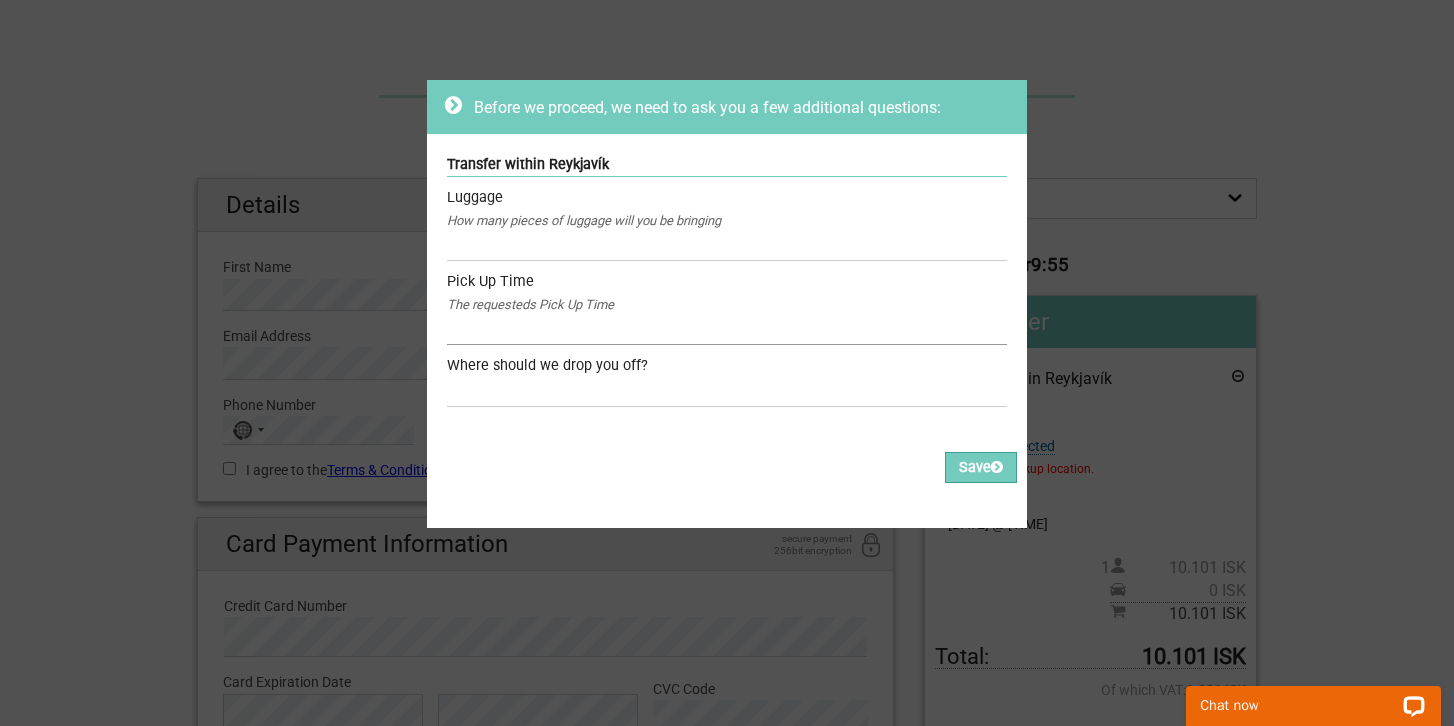 click at bounding box center (727, 330) 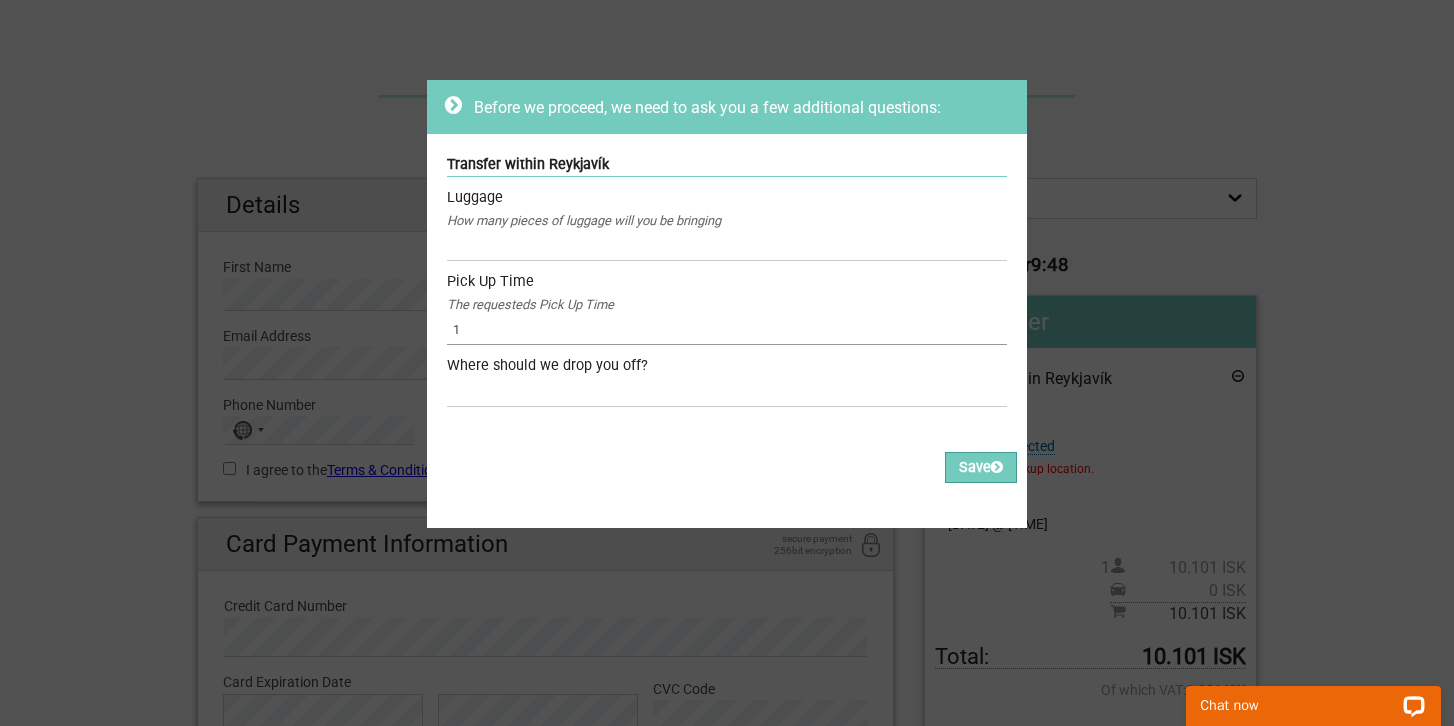 type on "1" 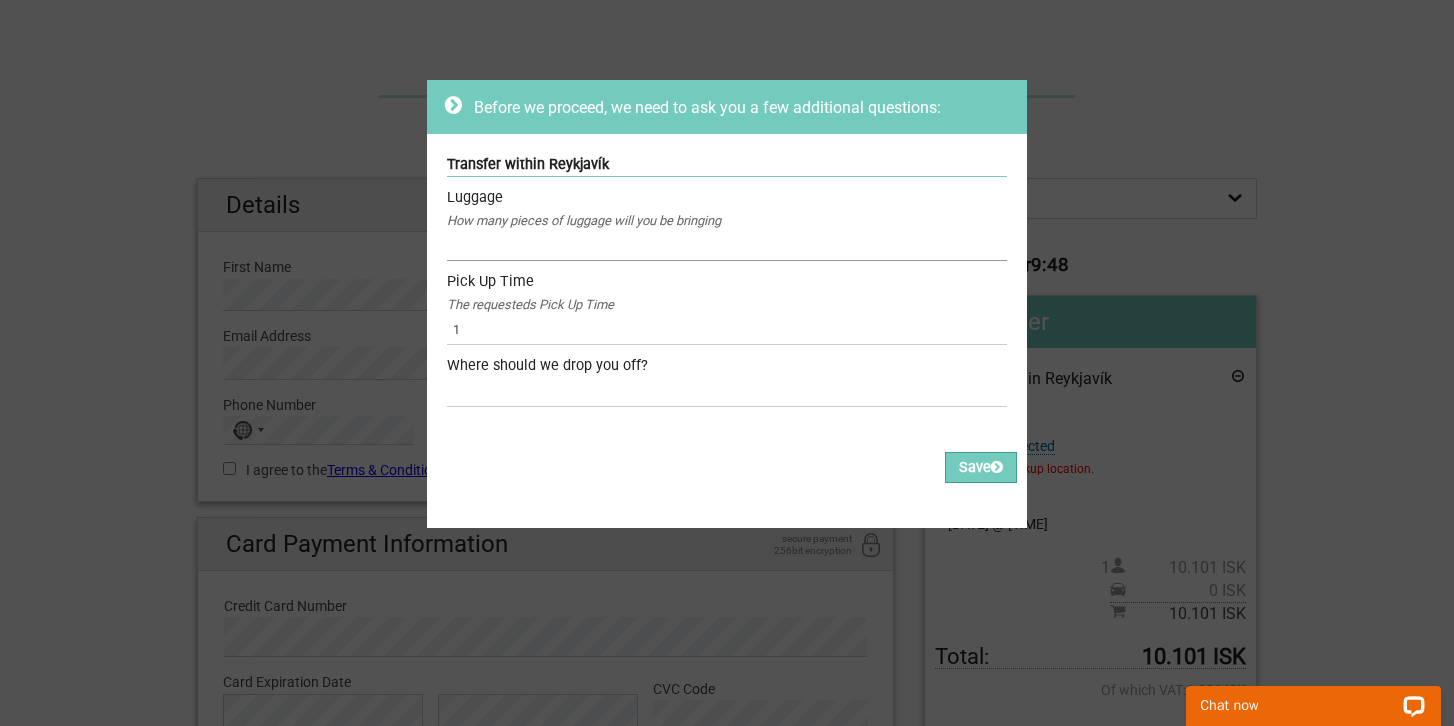 click at bounding box center (727, 246) 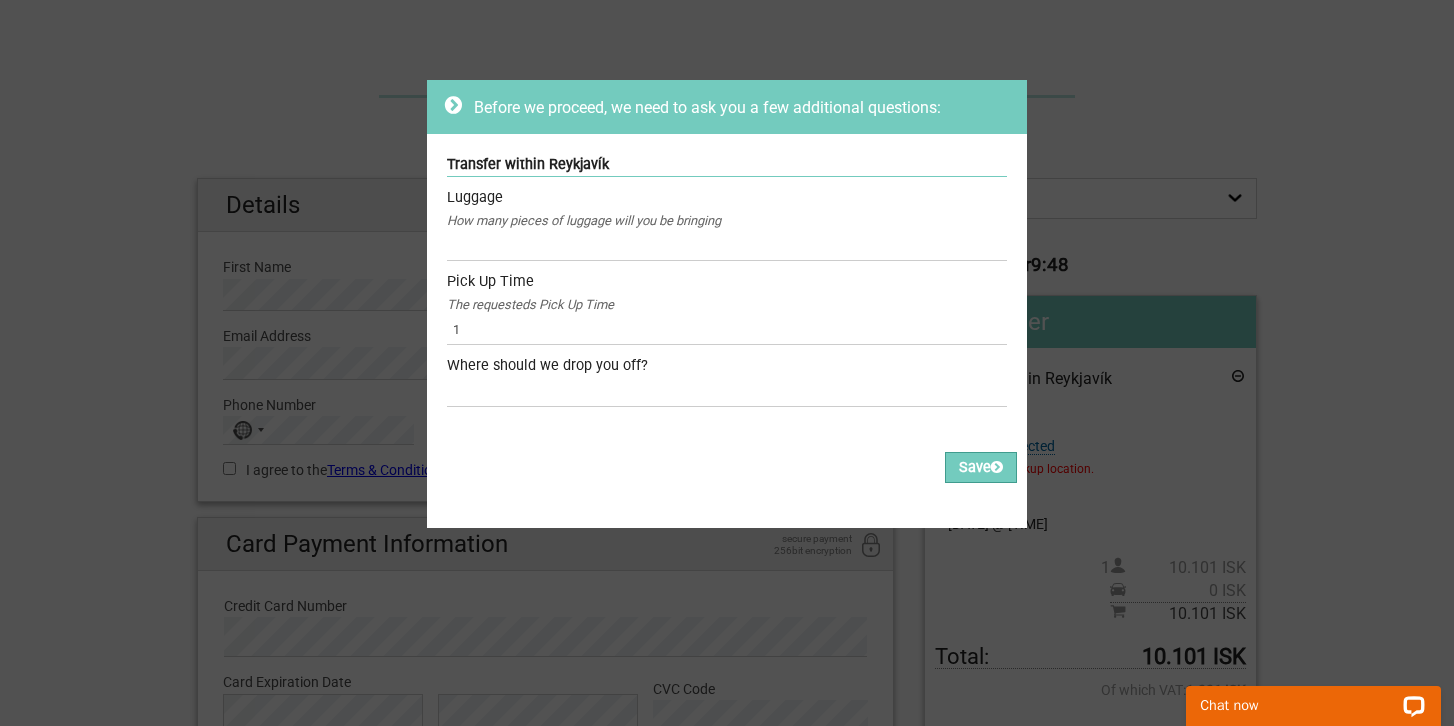 click on "How many pieces of luggage will you be bringing" at bounding box center [727, 221] 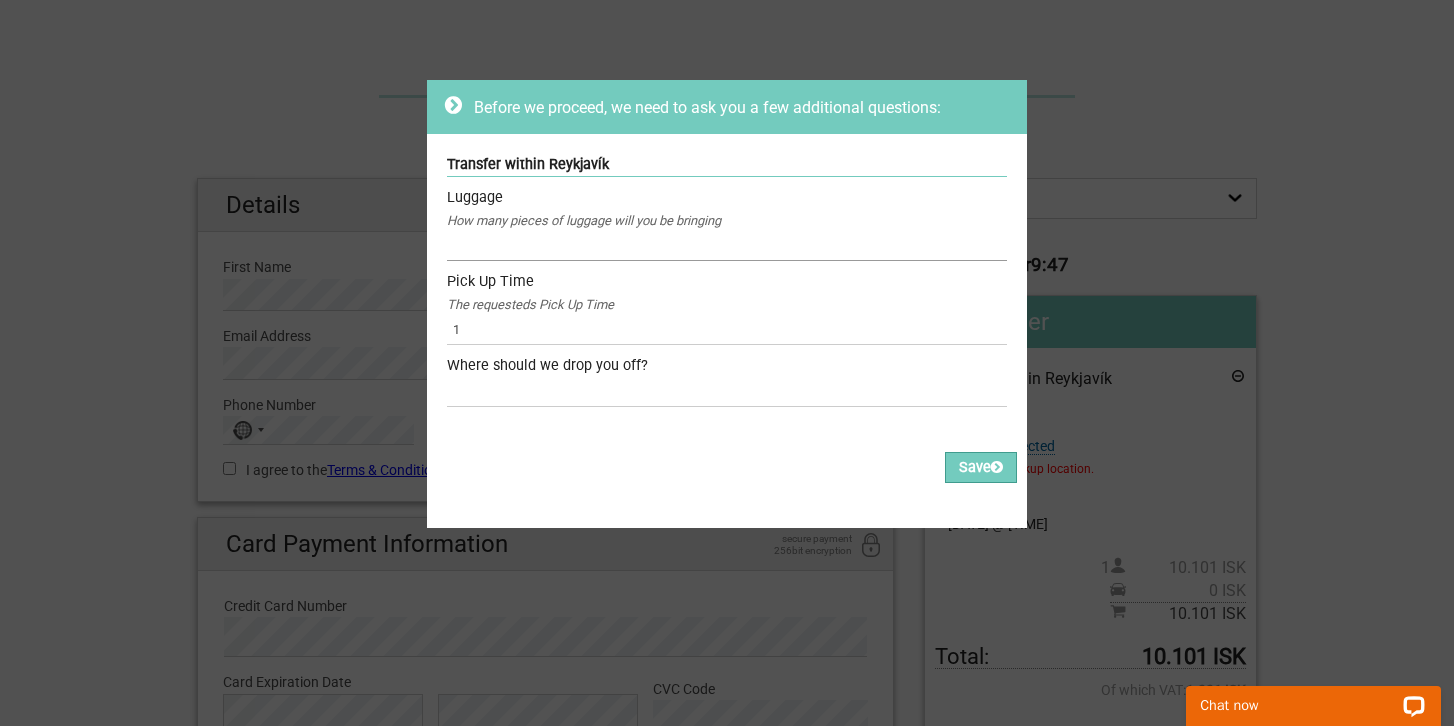 click at bounding box center [727, 246] 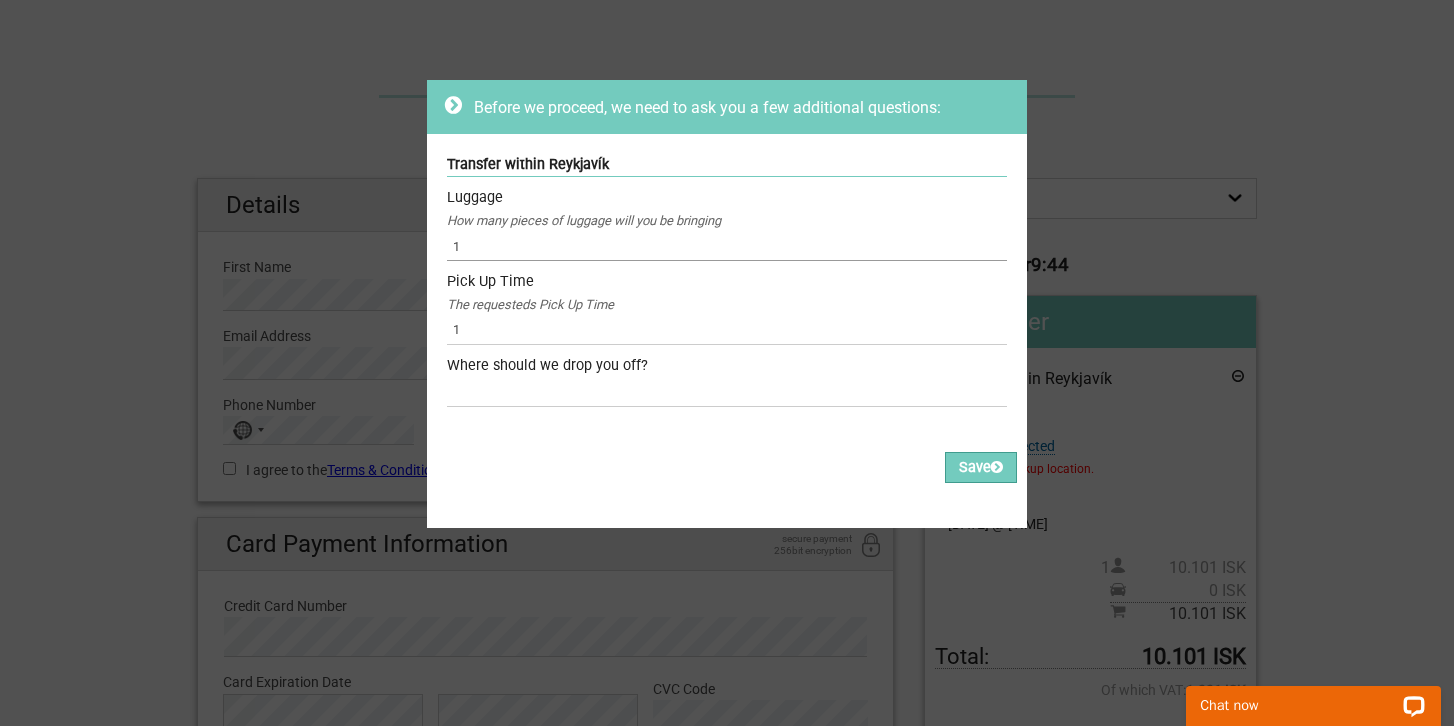 type on "1" 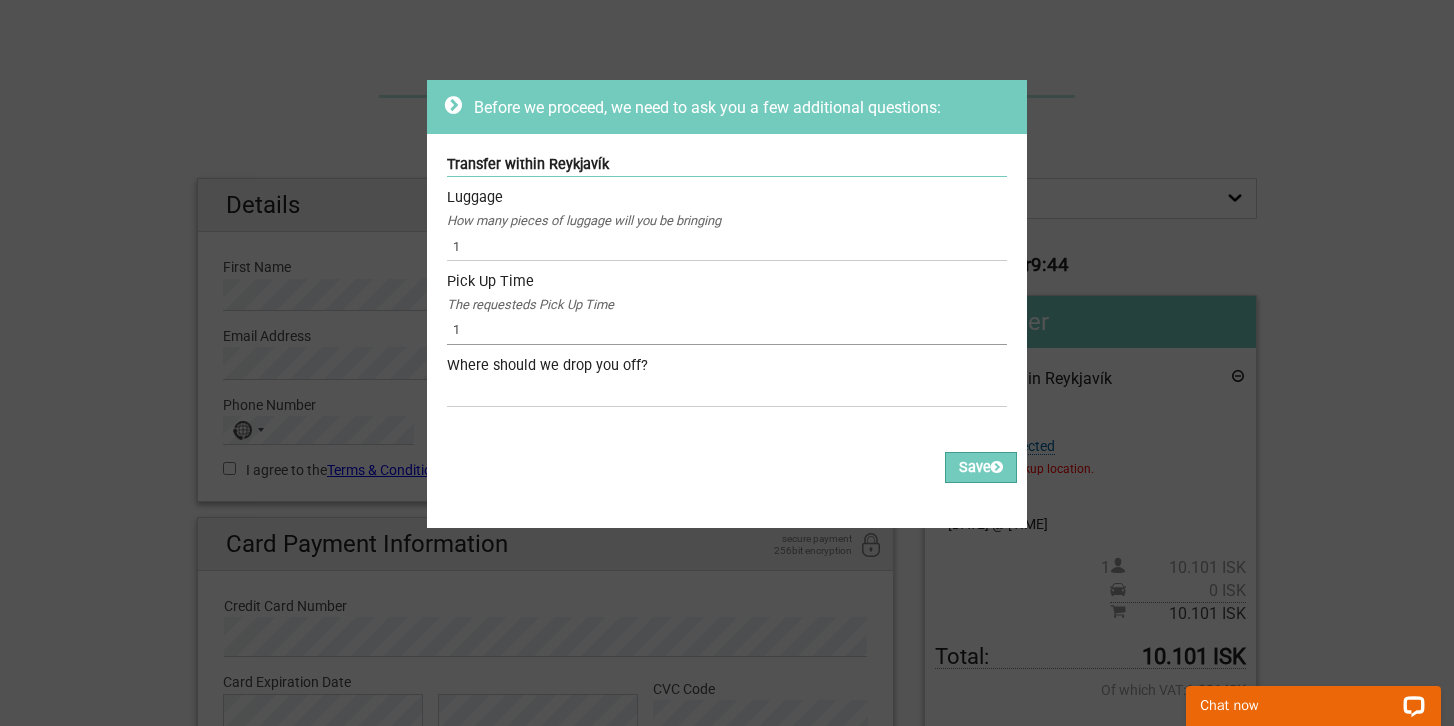 click on "1" at bounding box center (727, 330) 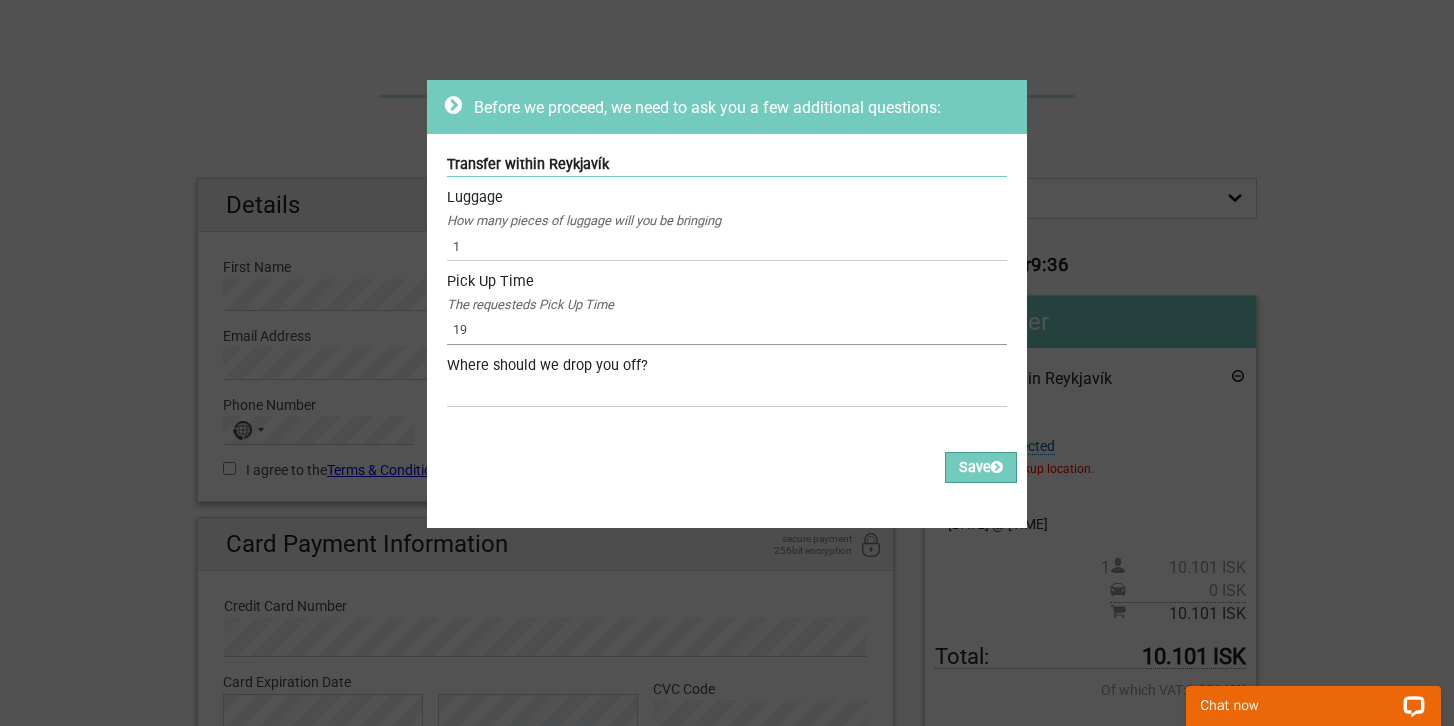 type on "1" 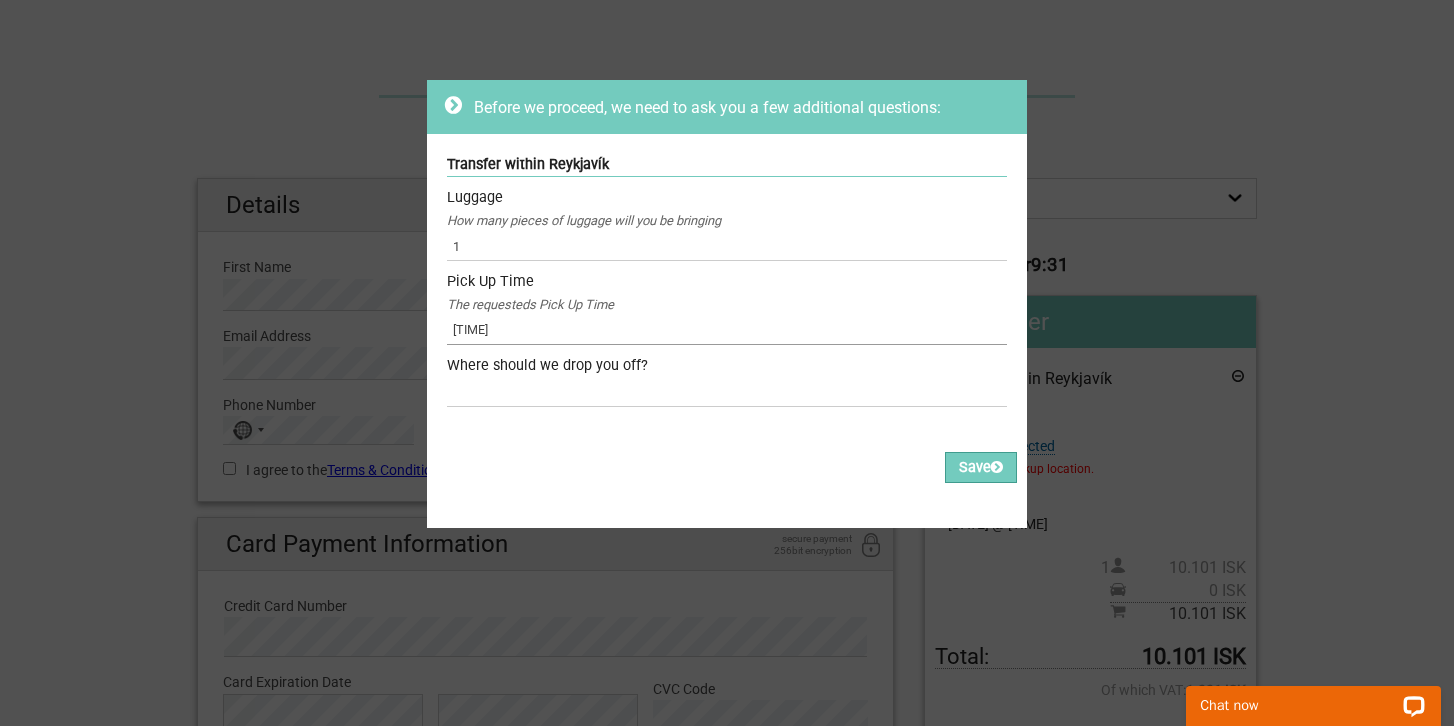 type on "7:15PM" 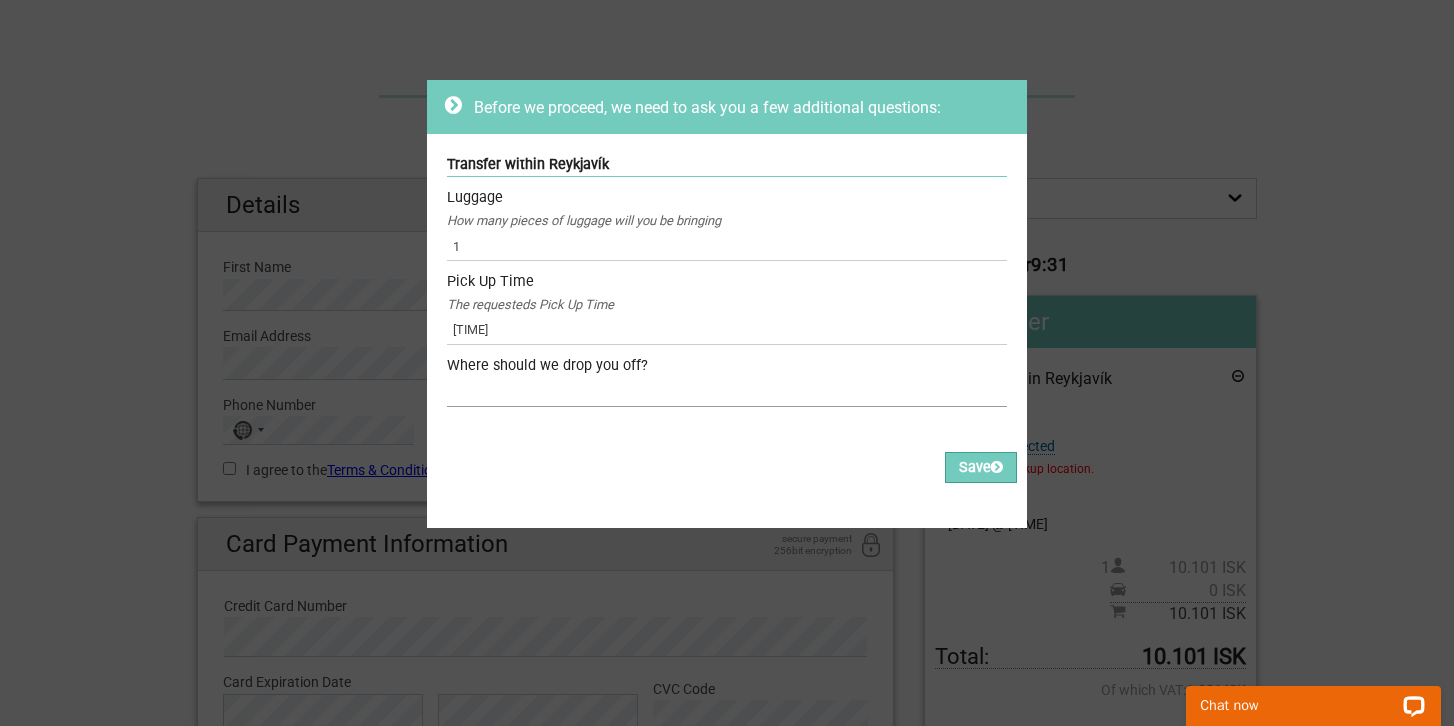 click at bounding box center (727, 391) 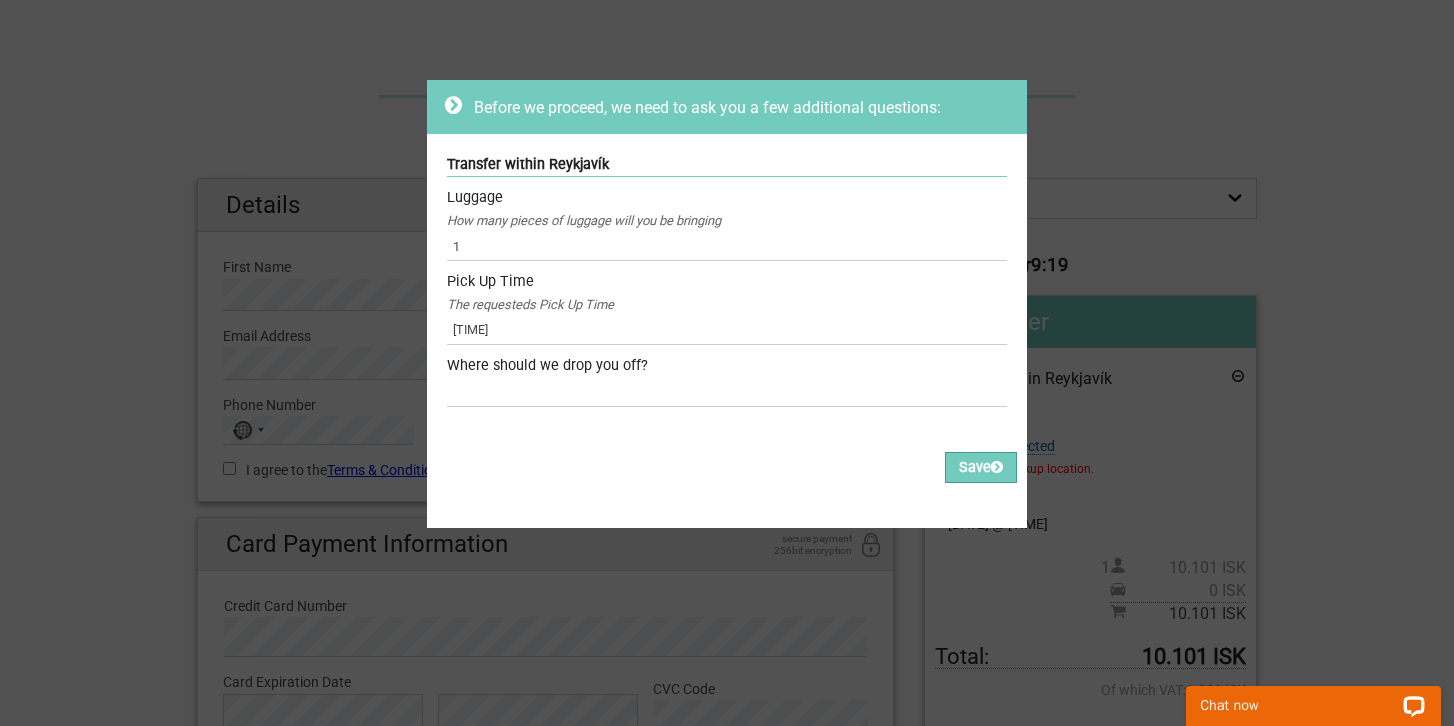 click on "Before we proceed, we need to ask you a few additional questions:
Transfer within Reykjavík
Luggage
How many pieces of luggage will you be bringing
1
Pick Up Time
The requesteds Pick Up Time
7:15PM
Required
Where should we drop you off?
Required
Please fill out all the Required fields, for all items.
Please correct the values of some of the fields, for all items.
Save" at bounding box center (727, 363) 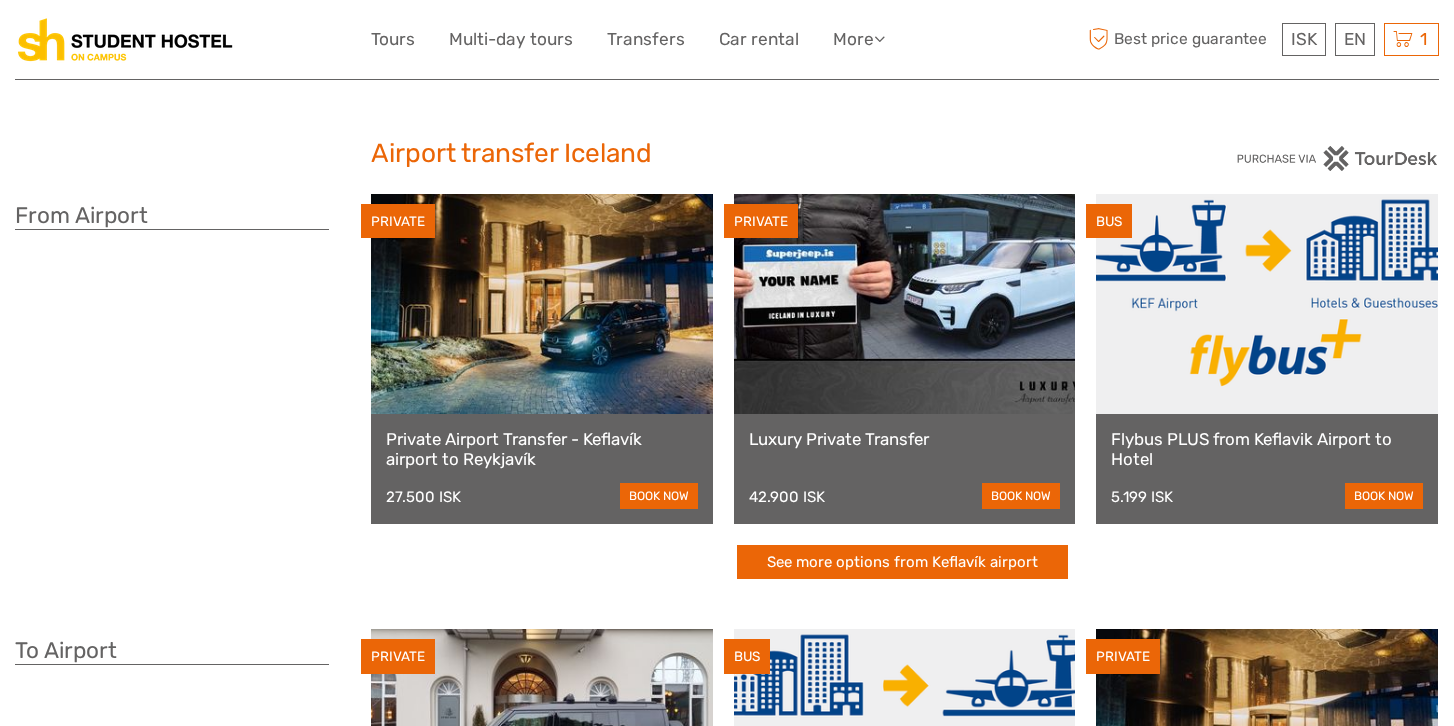 scroll, scrollTop: 0, scrollLeft: 0, axis: both 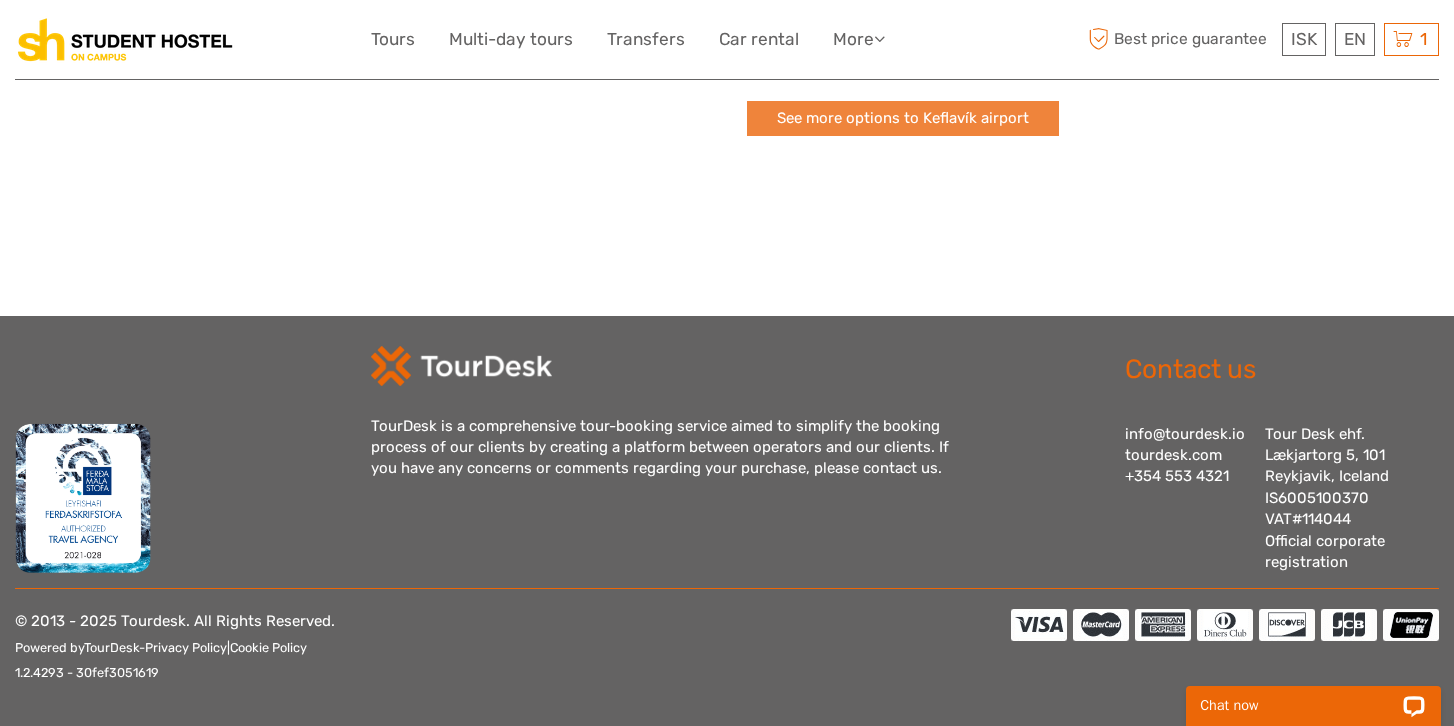 click on "See more options to Keflavík airport" at bounding box center [903, 118] 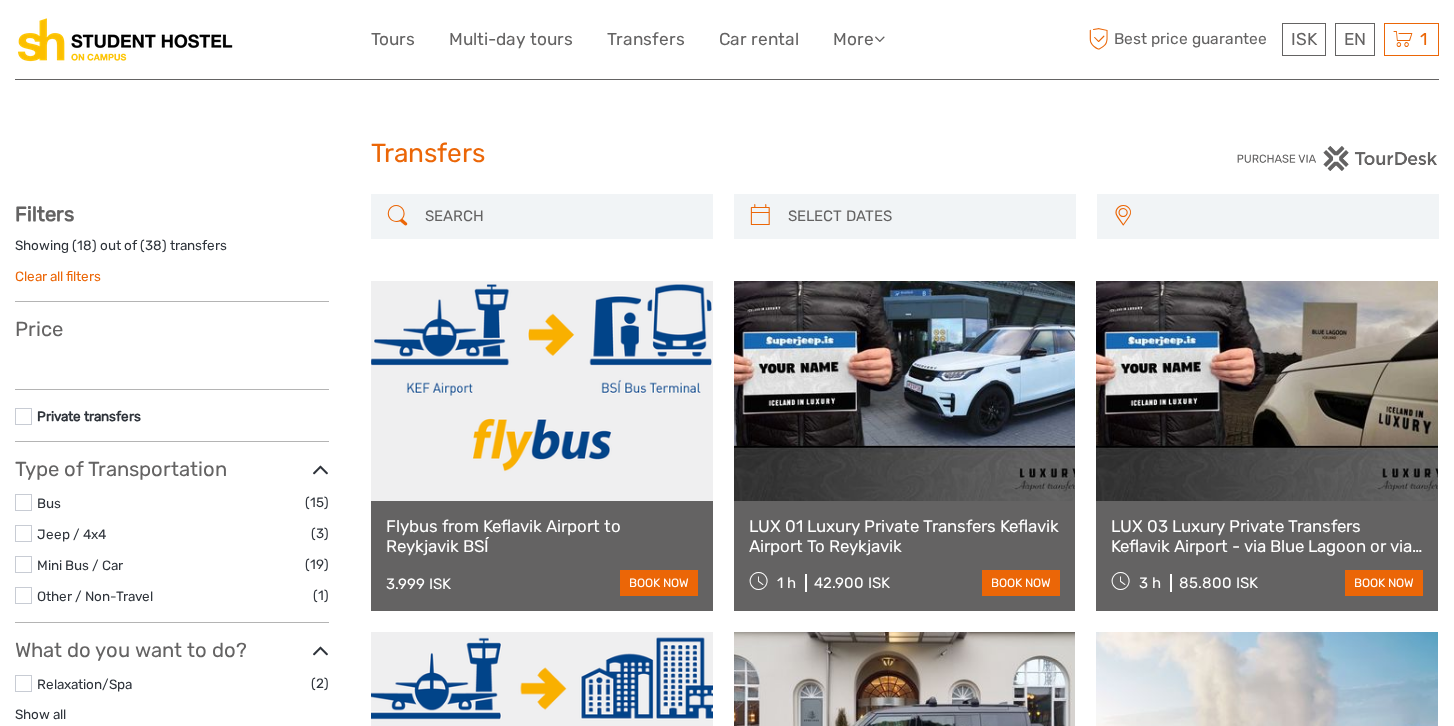 select 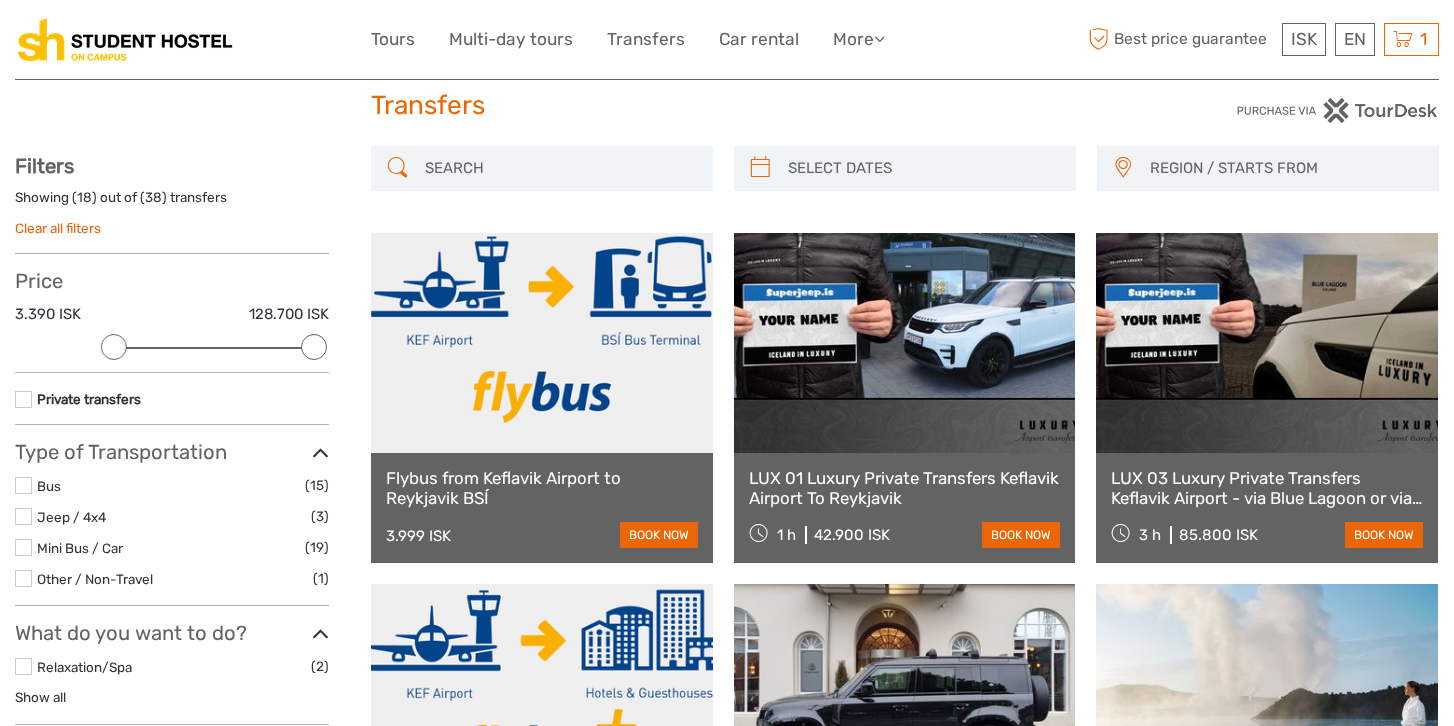scroll, scrollTop: 70, scrollLeft: 0, axis: vertical 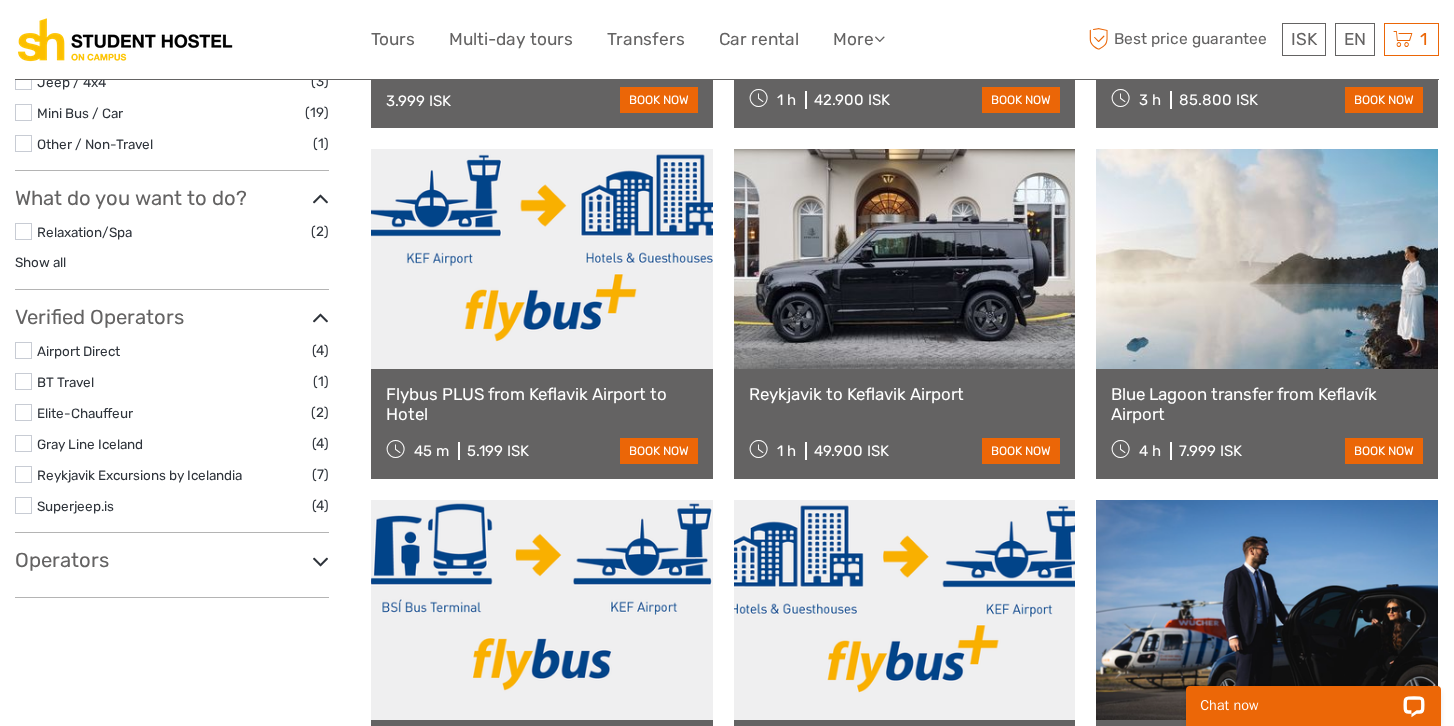 click at bounding box center [542, 259] 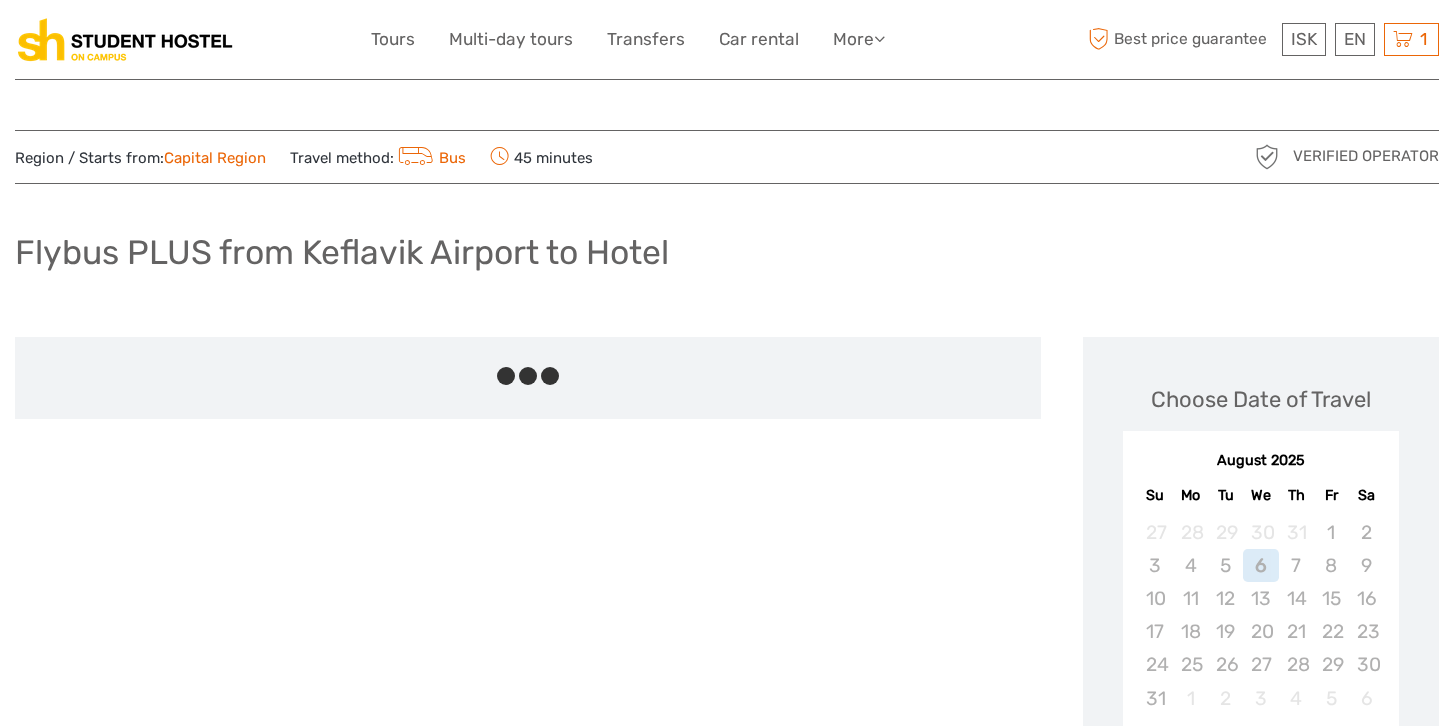 scroll, scrollTop: 0, scrollLeft: 0, axis: both 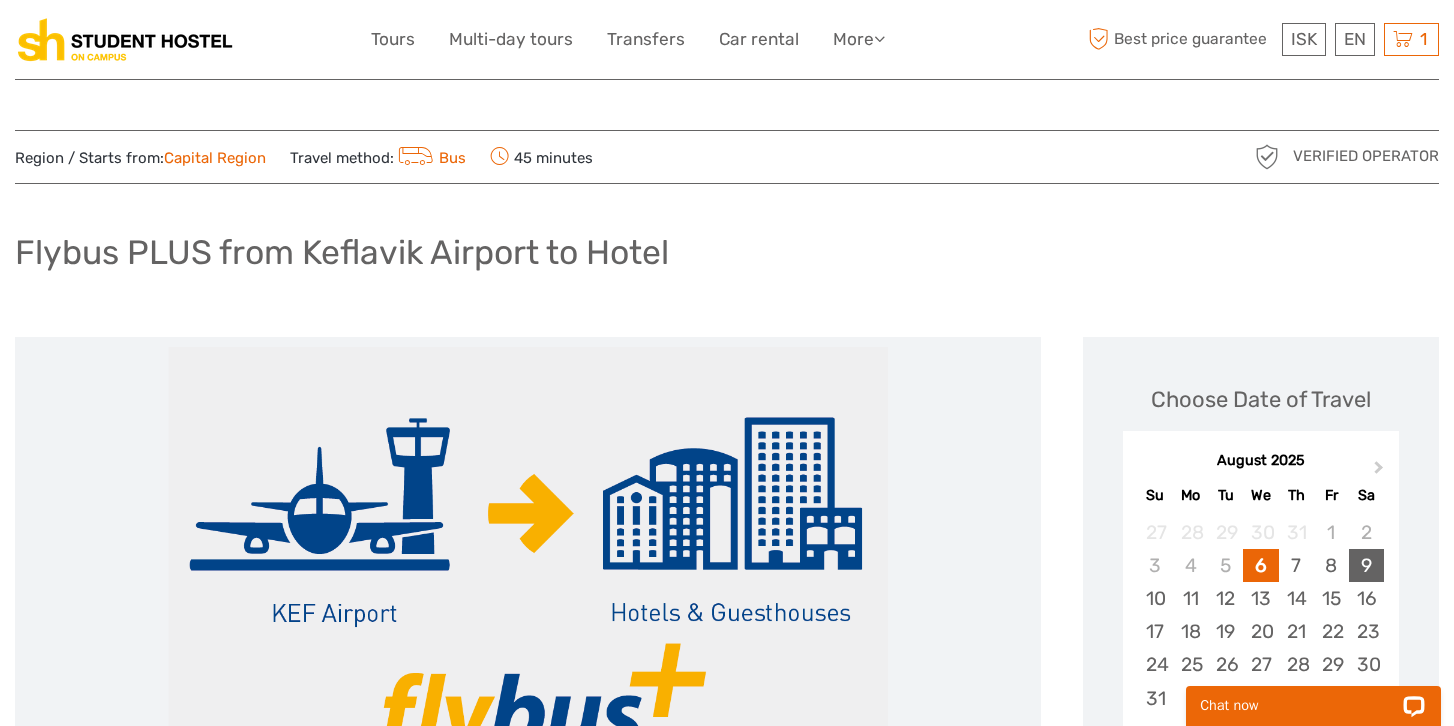 click on "9" at bounding box center [1366, 565] 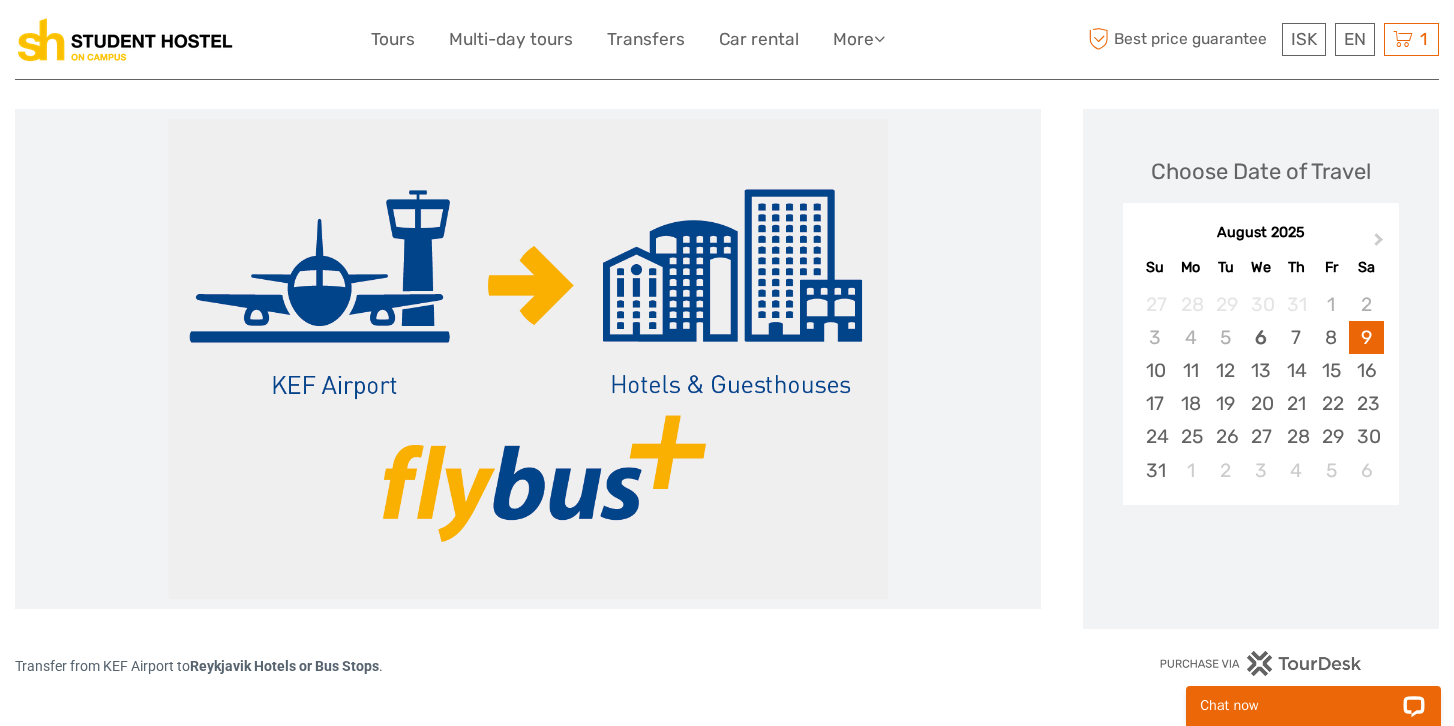 scroll, scrollTop: 285, scrollLeft: 0, axis: vertical 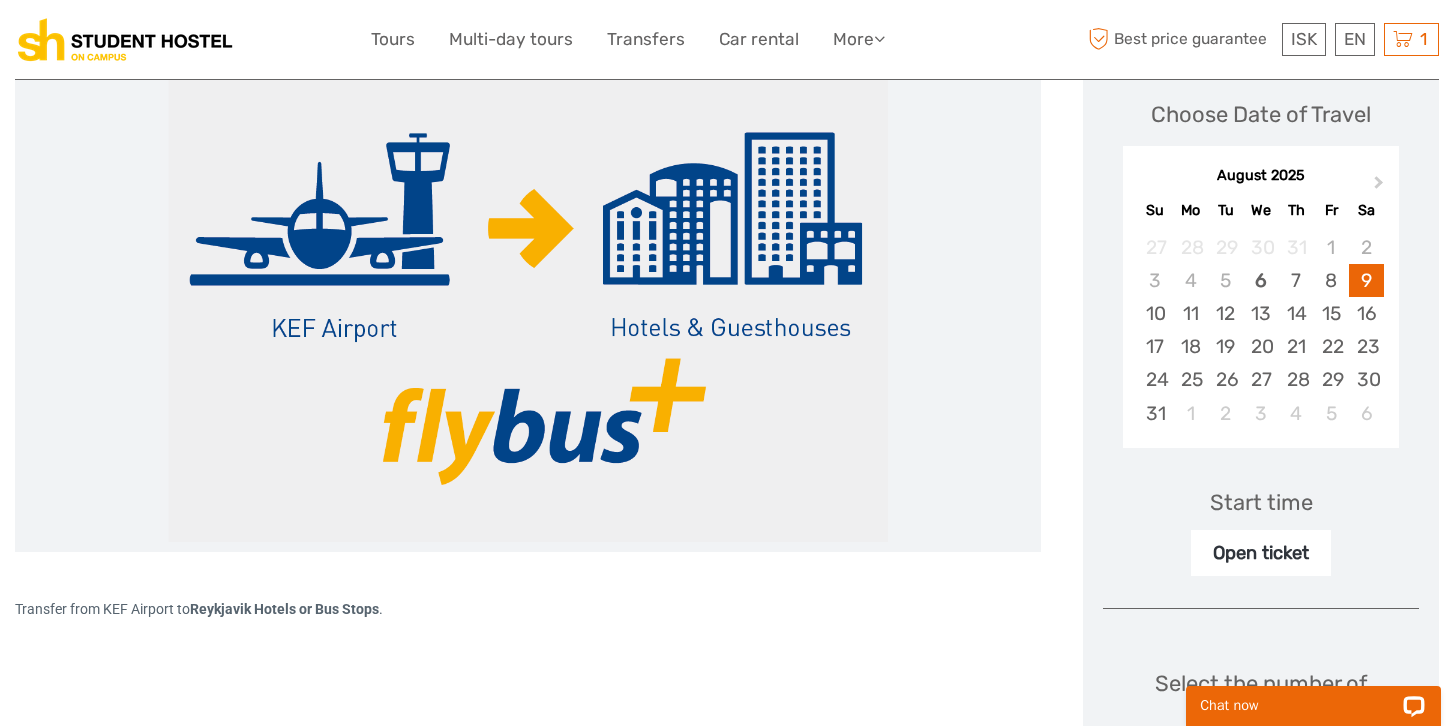 click on "Open ticket" at bounding box center [1261, 553] 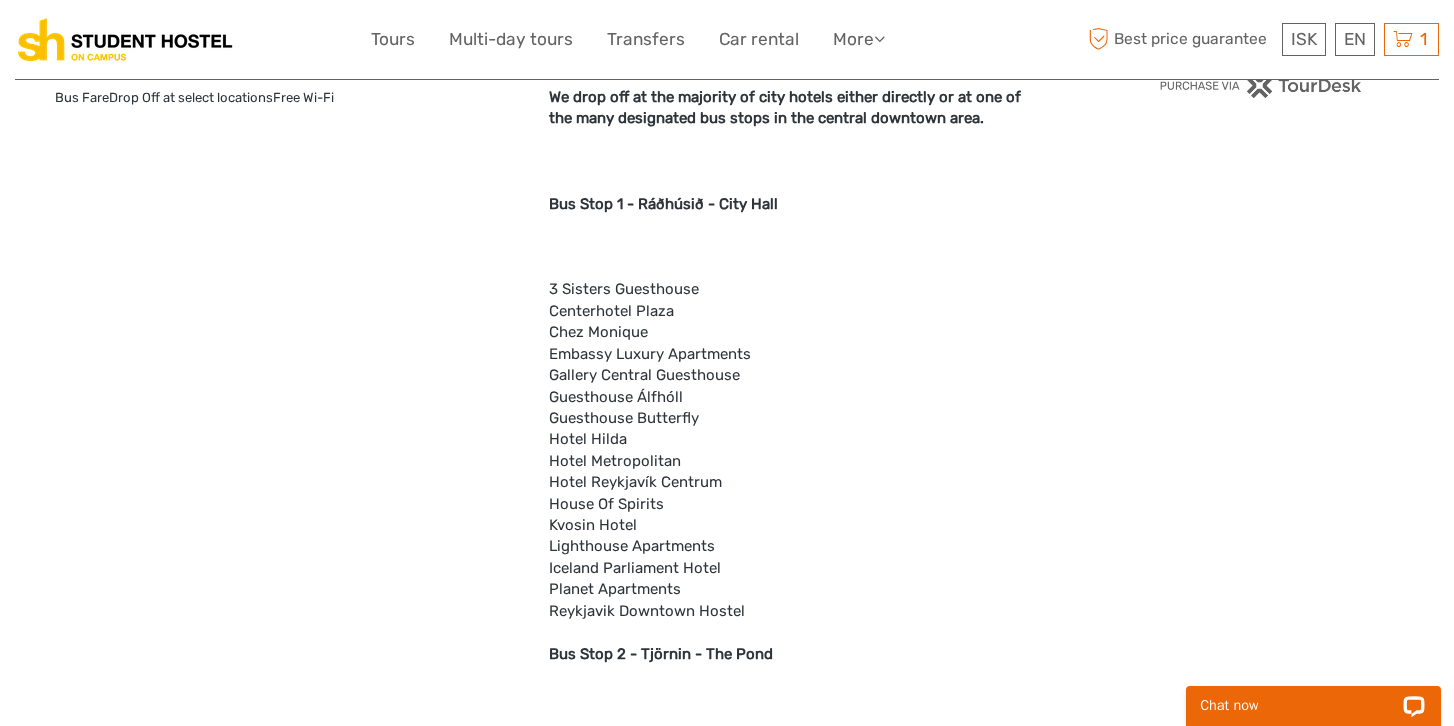 scroll, scrollTop: 1420, scrollLeft: 0, axis: vertical 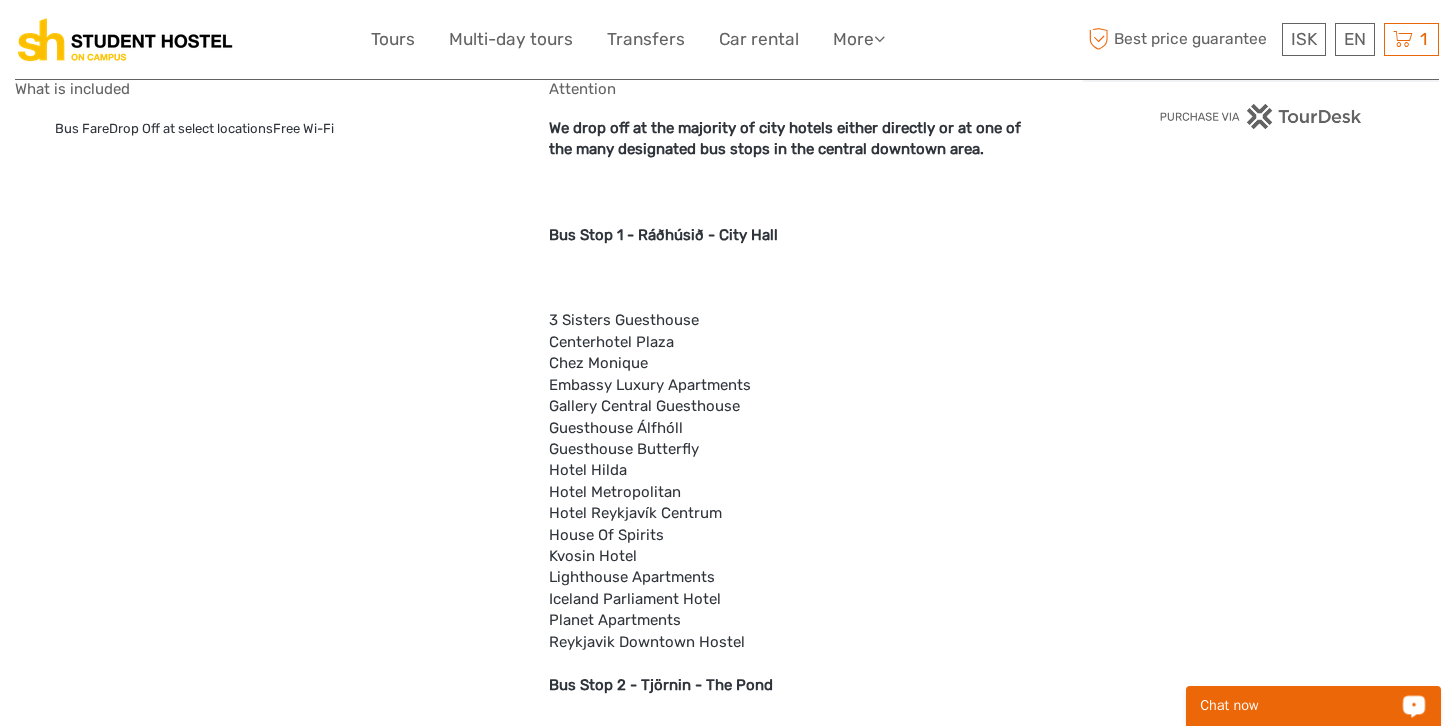 click on "Chat now" at bounding box center (1313, 706) 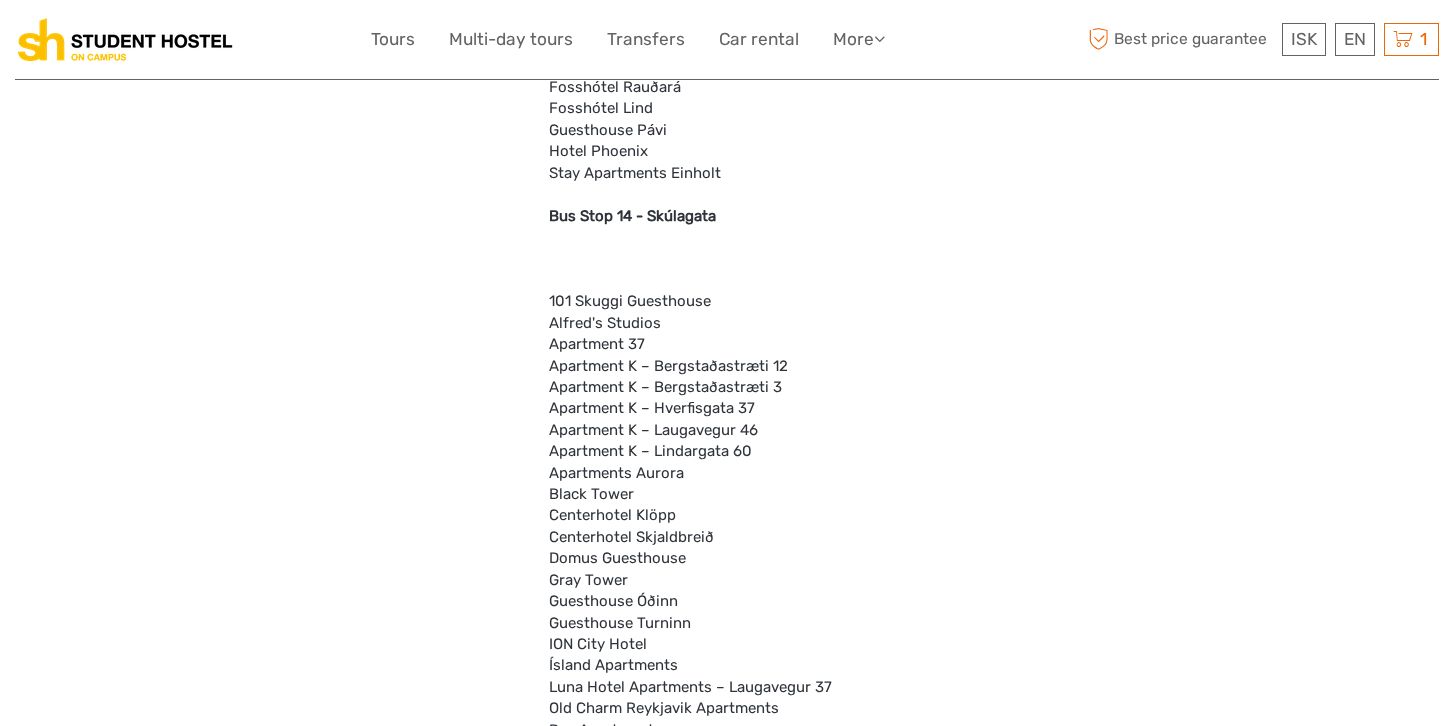 scroll, scrollTop: 4628, scrollLeft: 0, axis: vertical 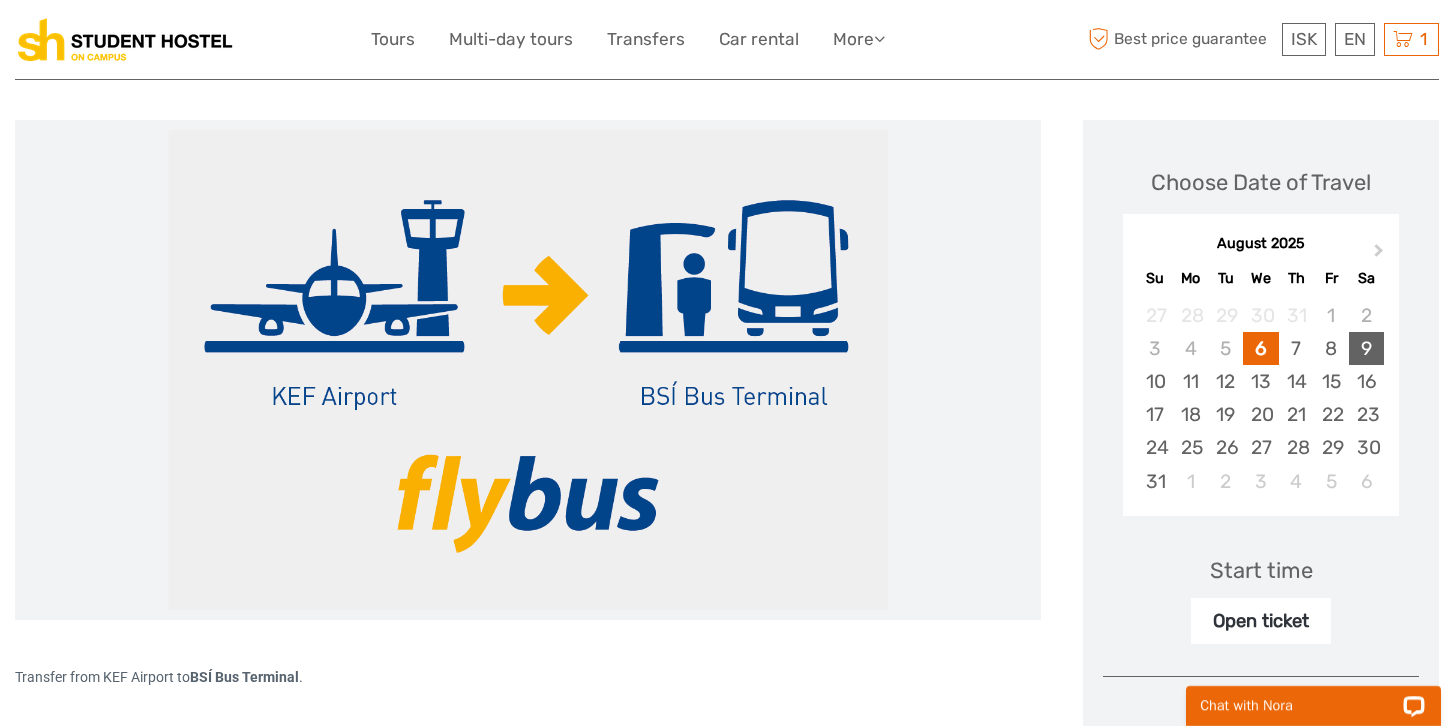 click on "9" at bounding box center [1366, 348] 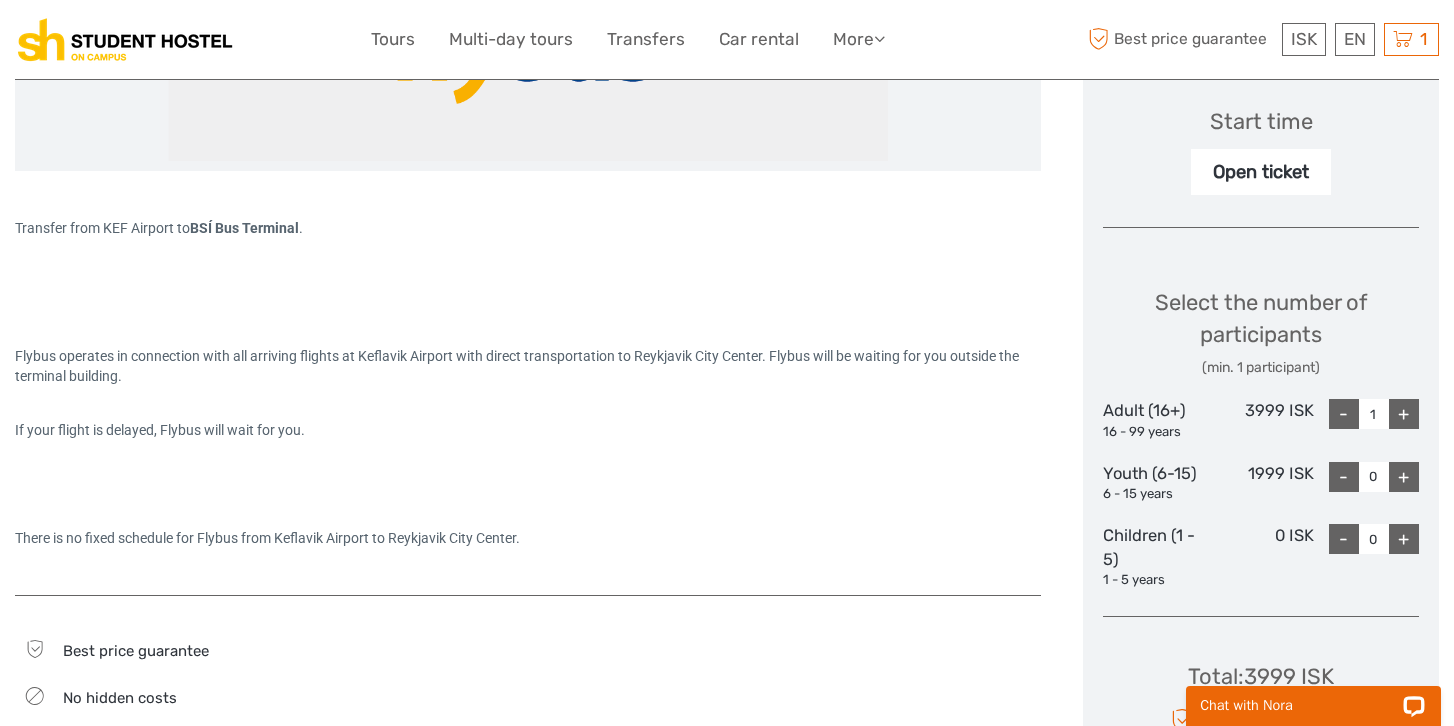 scroll, scrollTop: 668, scrollLeft: 0, axis: vertical 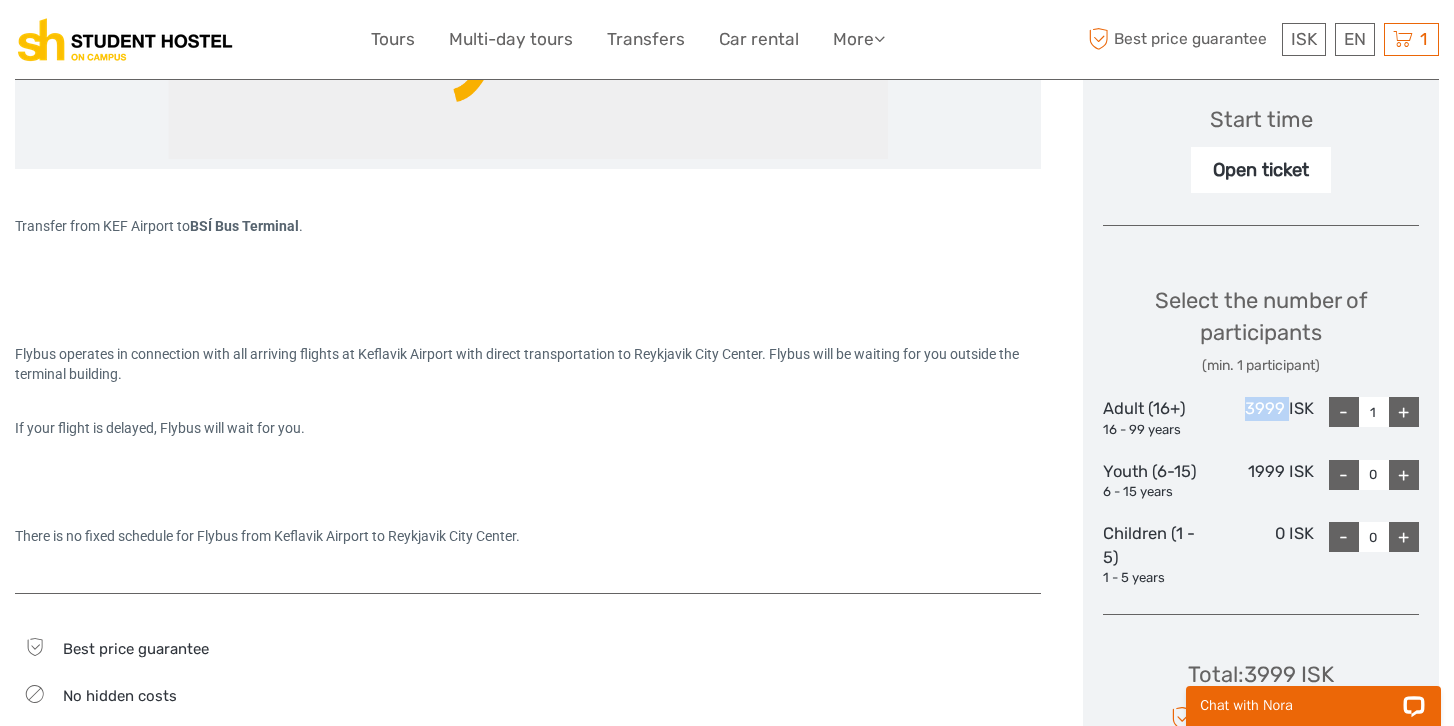 drag, startPoint x: 1239, startPoint y: 408, endPoint x: 1288, endPoint y: 409, distance: 49.010204 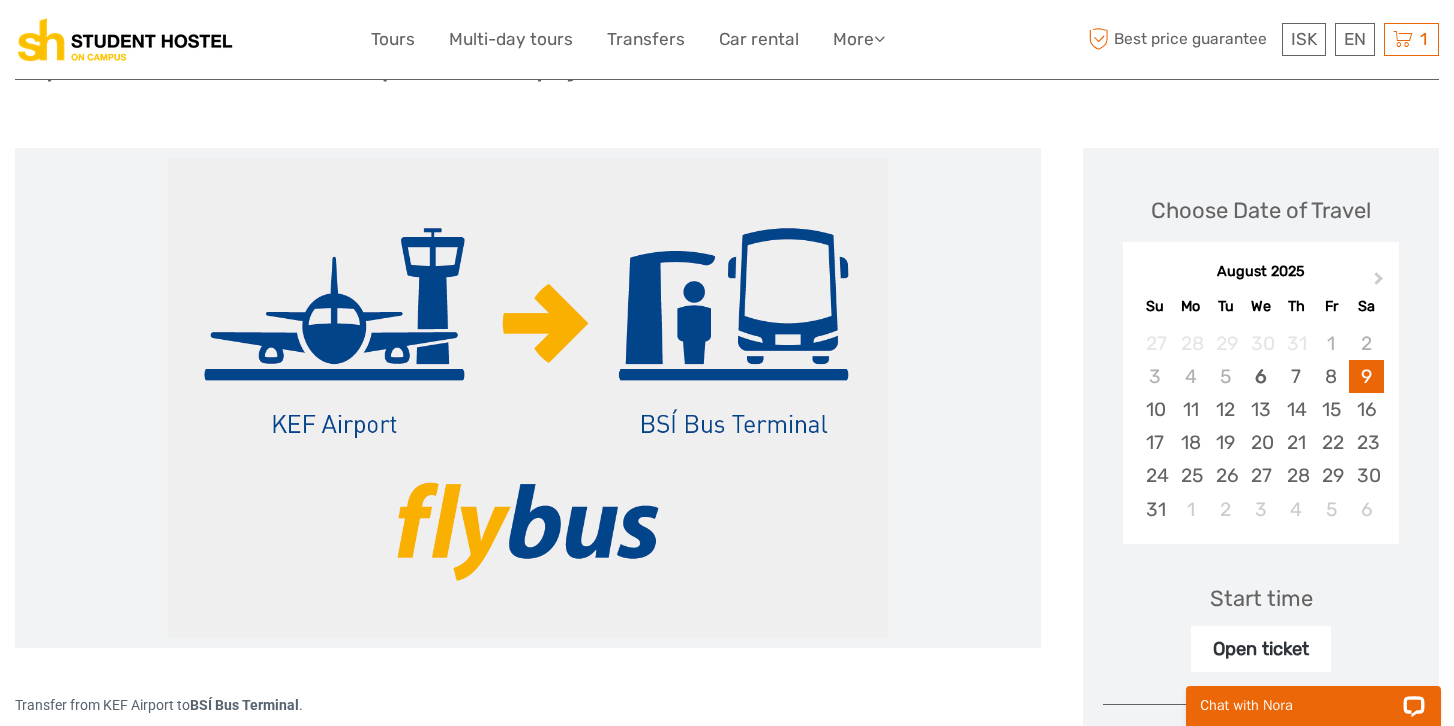 scroll, scrollTop: 0, scrollLeft: 0, axis: both 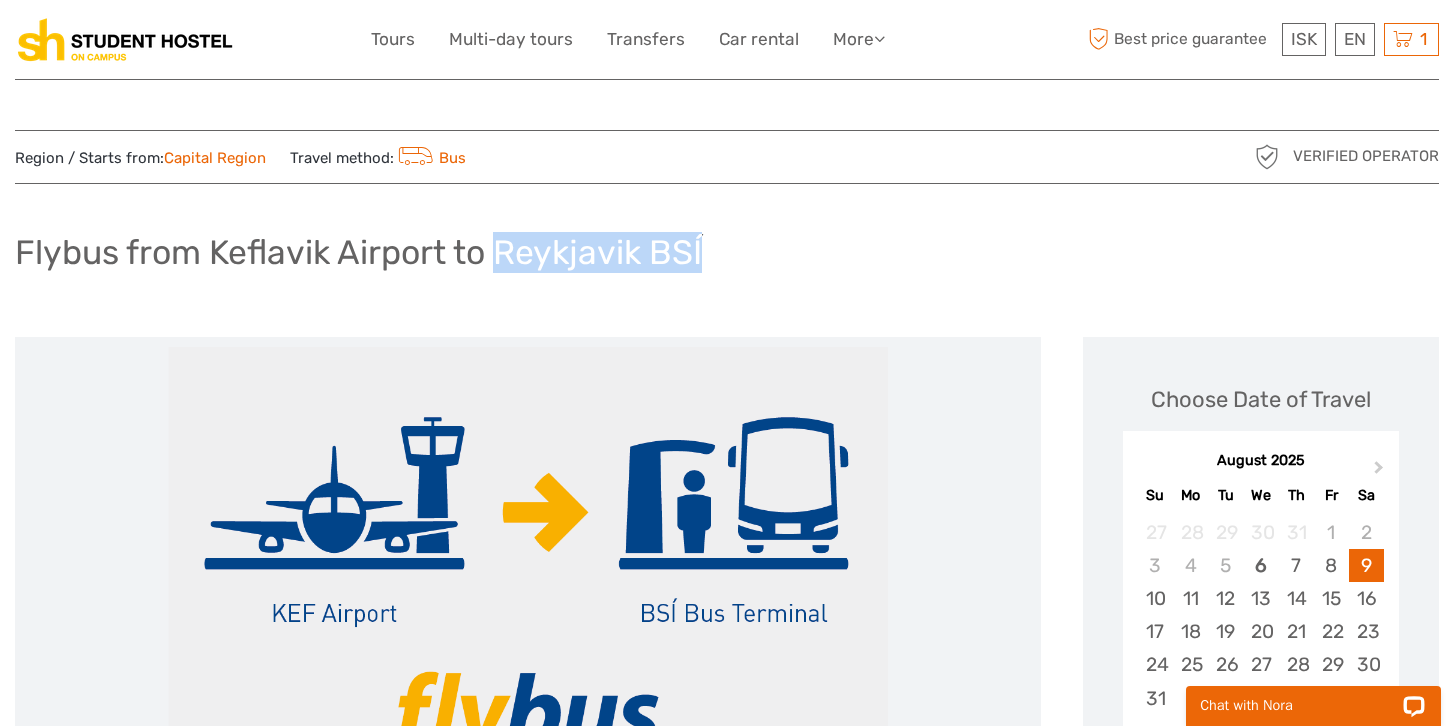 drag, startPoint x: 493, startPoint y: 252, endPoint x: 837, endPoint y: 252, distance: 344 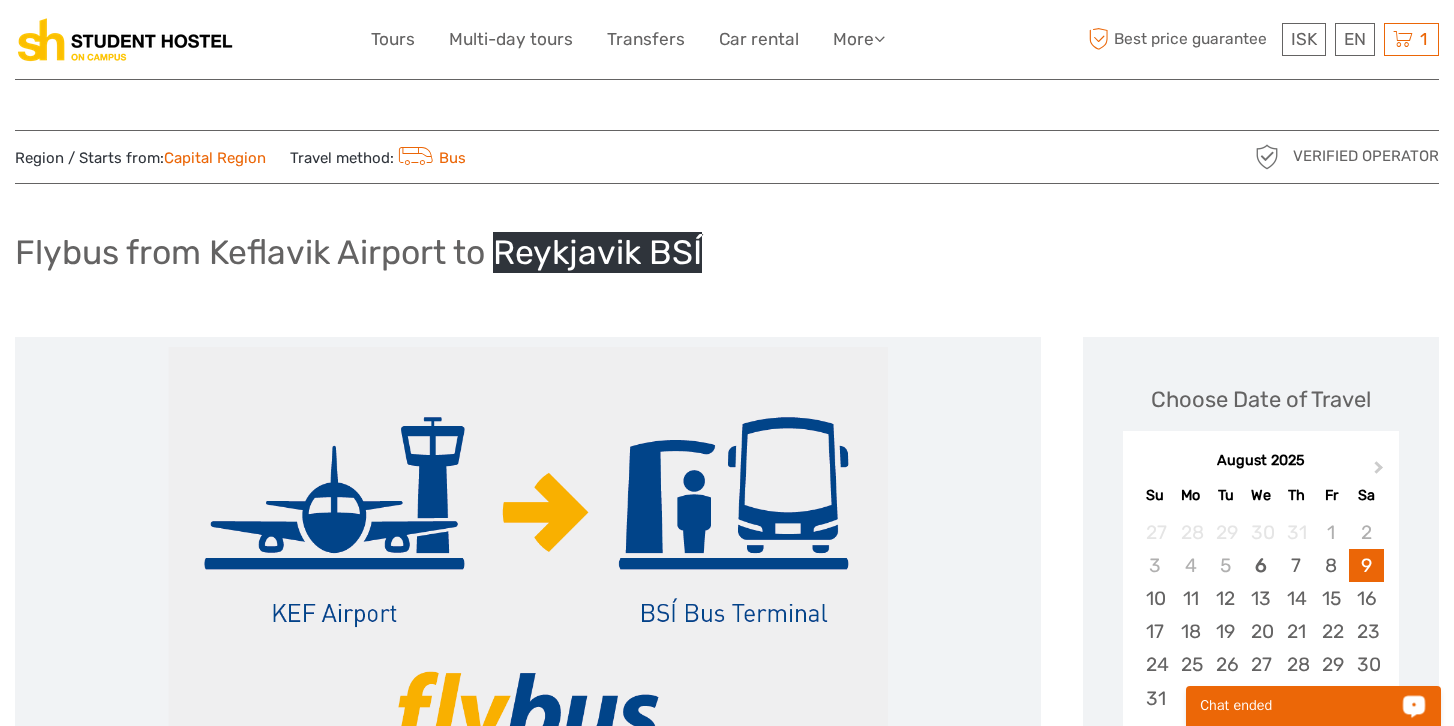 click on "Chat ended" at bounding box center [1313, 706] 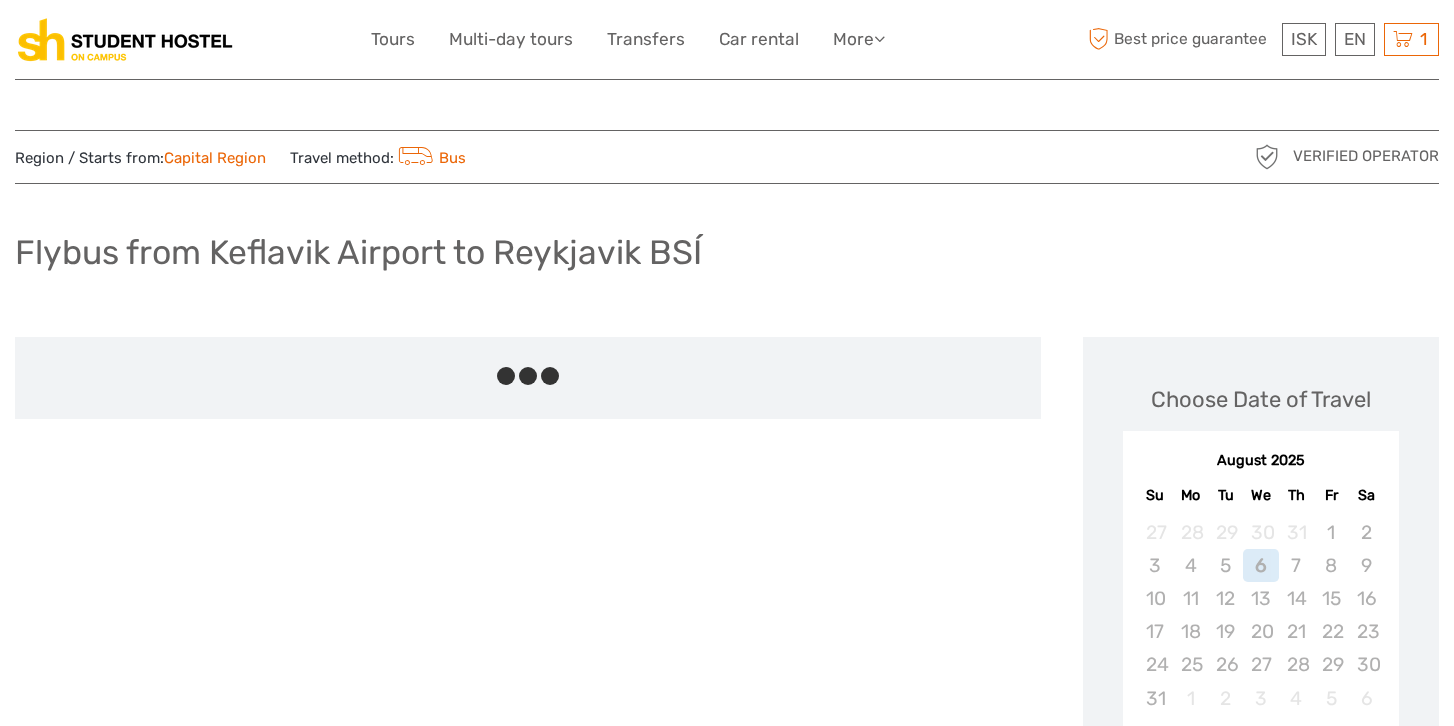 scroll, scrollTop: 0, scrollLeft: 0, axis: both 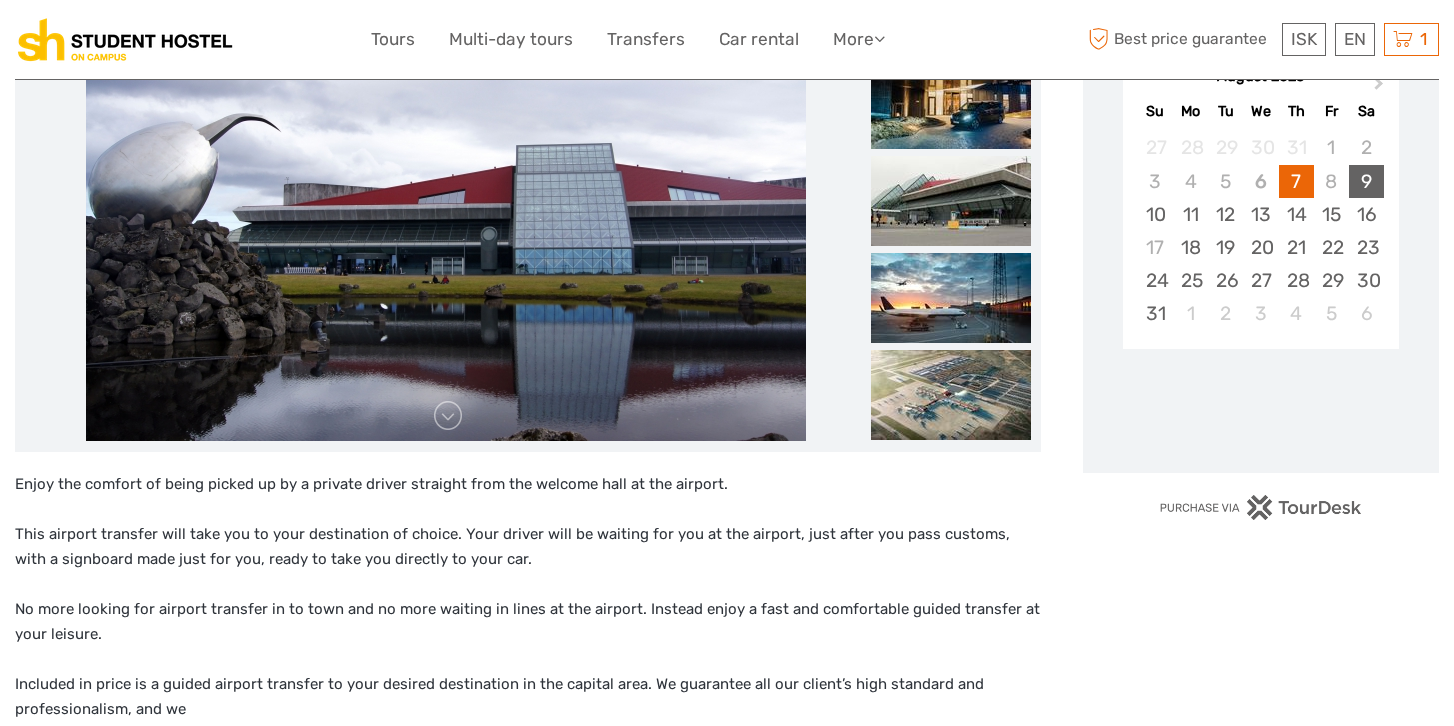 click on "9" at bounding box center [1366, 181] 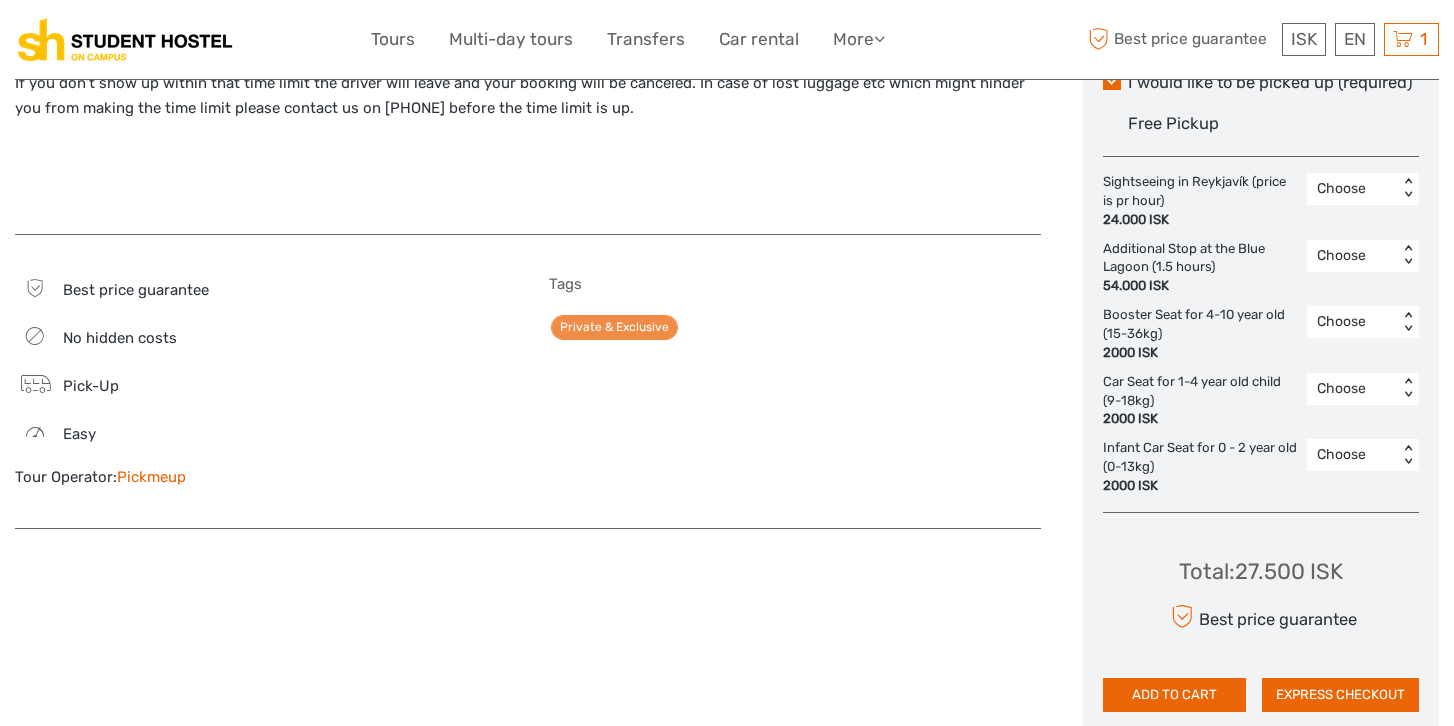 scroll, scrollTop: 1228, scrollLeft: 0, axis: vertical 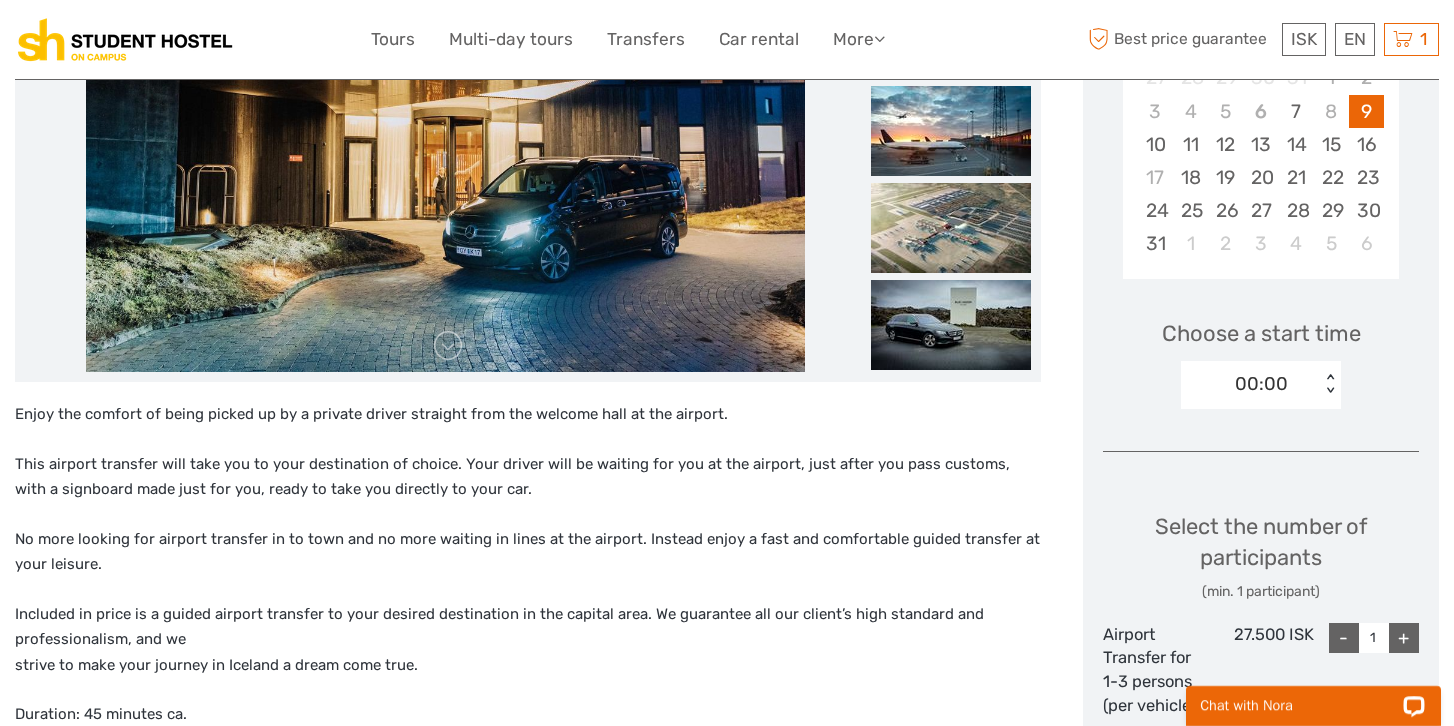 click on "00:00" at bounding box center (1250, 384) 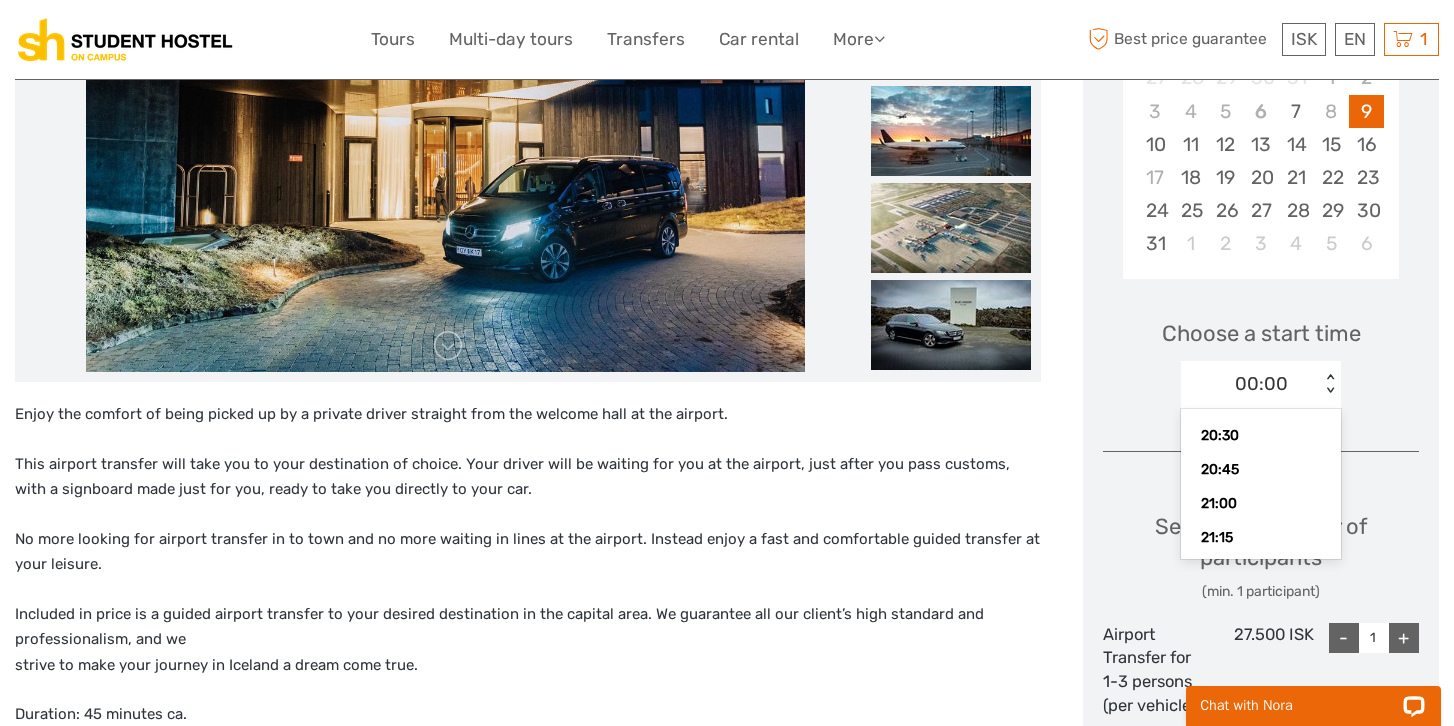 scroll, scrollTop: 3133, scrollLeft: 0, axis: vertical 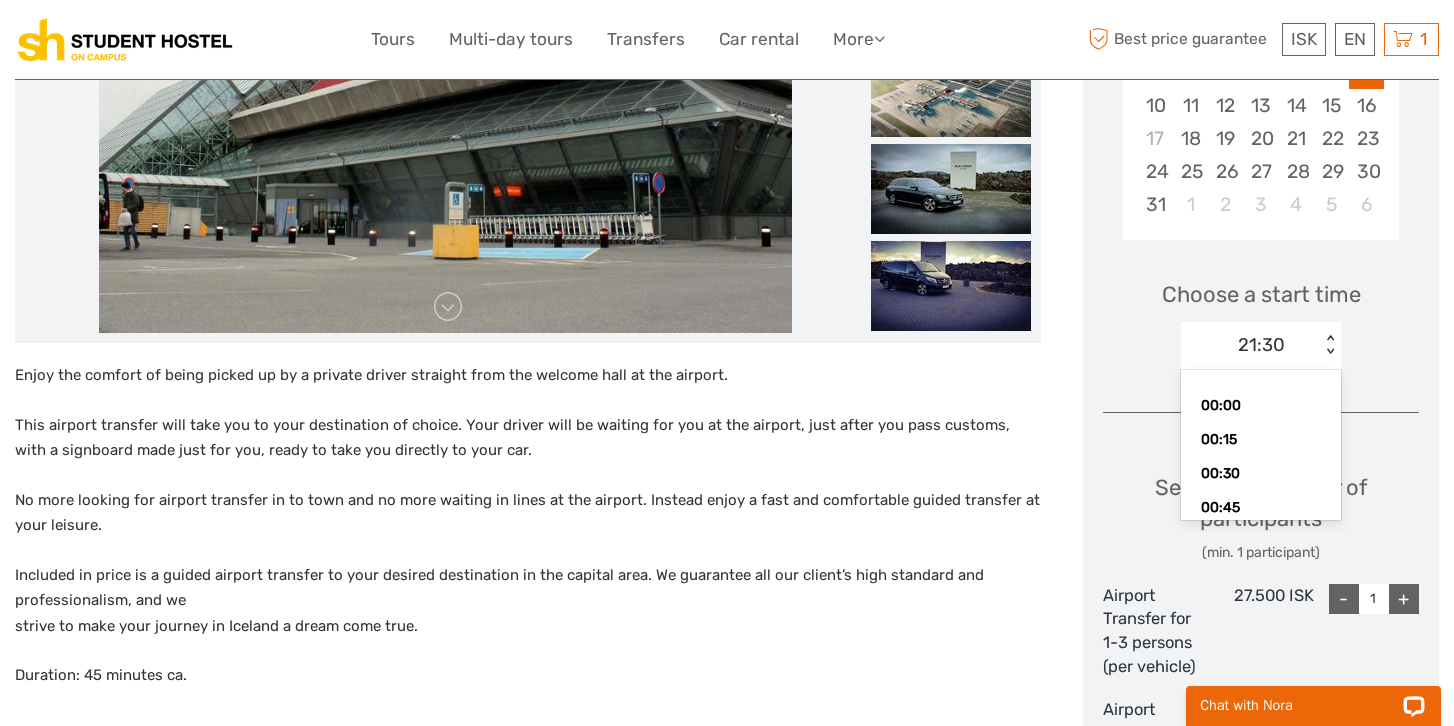 click on "21:30" at bounding box center [1250, 345] 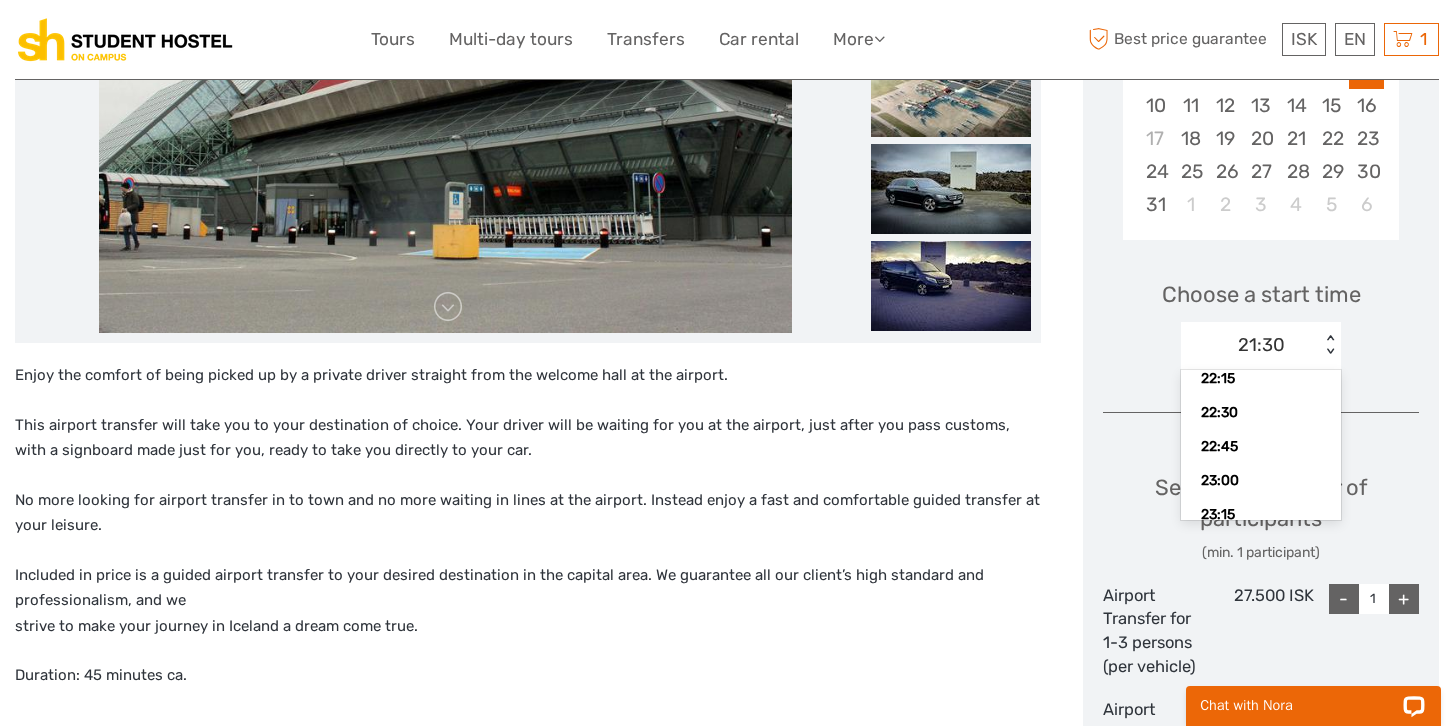 scroll, scrollTop: 3133, scrollLeft: 0, axis: vertical 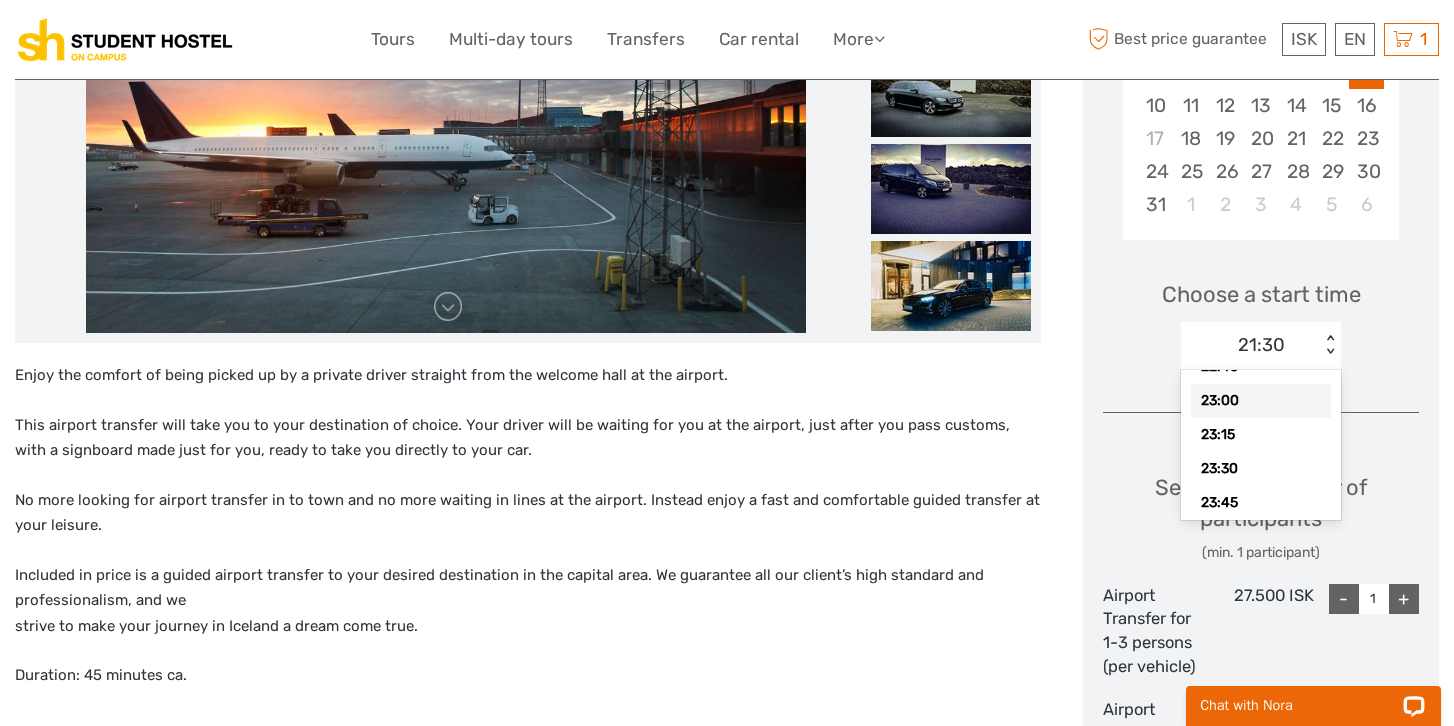 click on "23:00" at bounding box center [1261, 401] 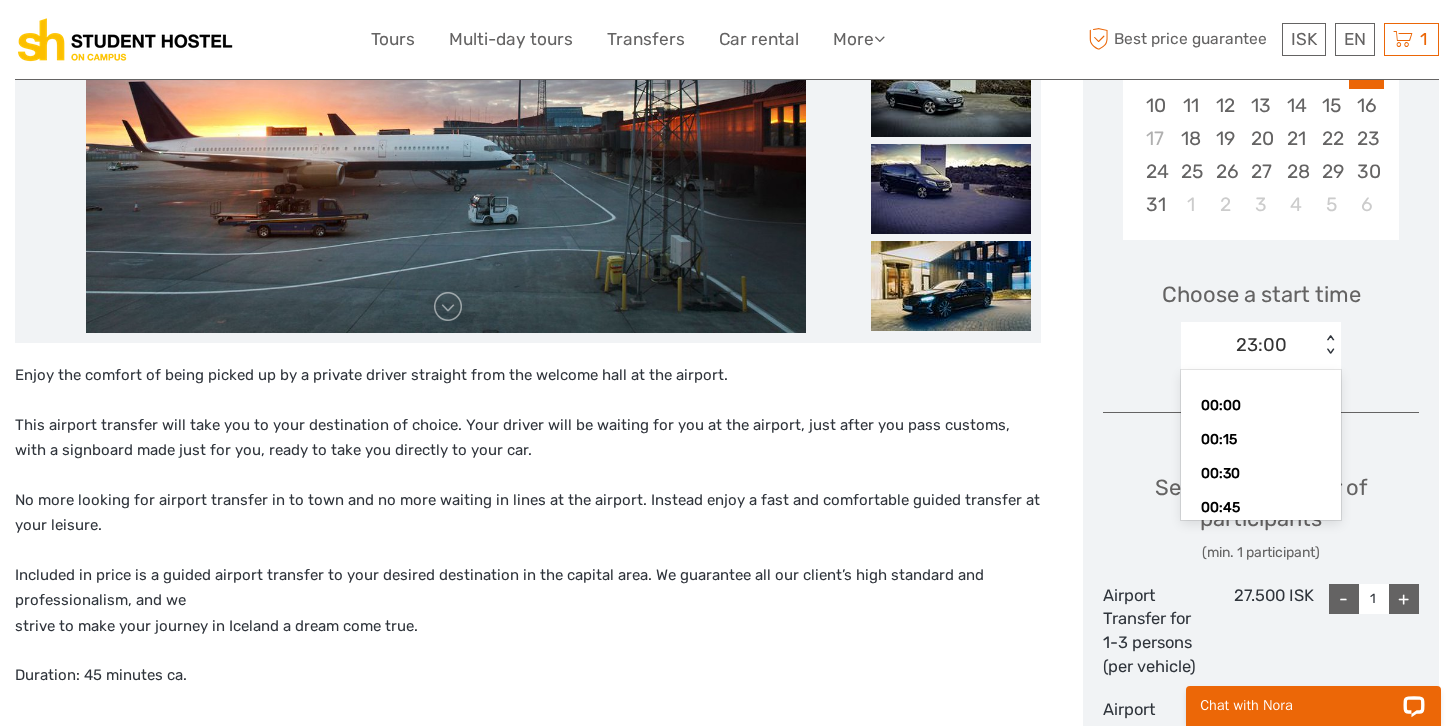 click on "23:00" at bounding box center [1250, 345] 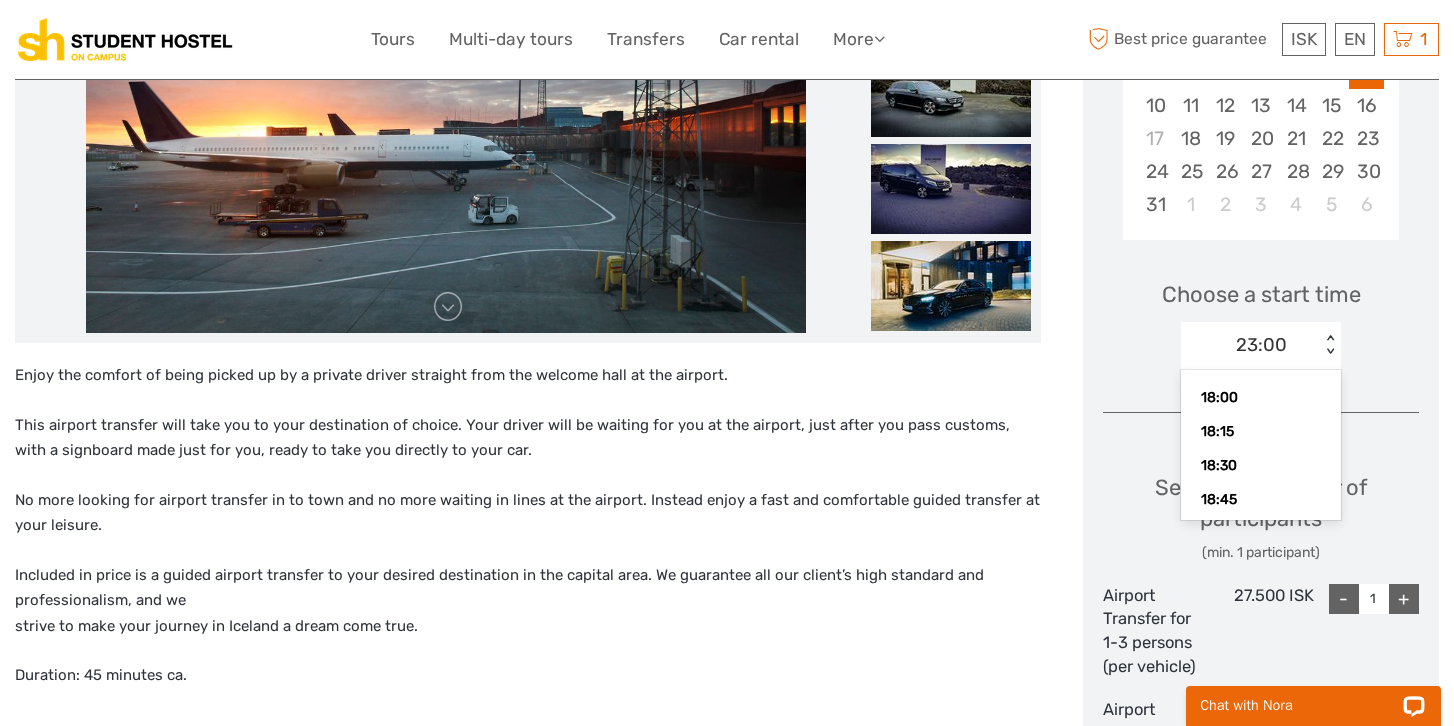 scroll, scrollTop: 2499, scrollLeft: 0, axis: vertical 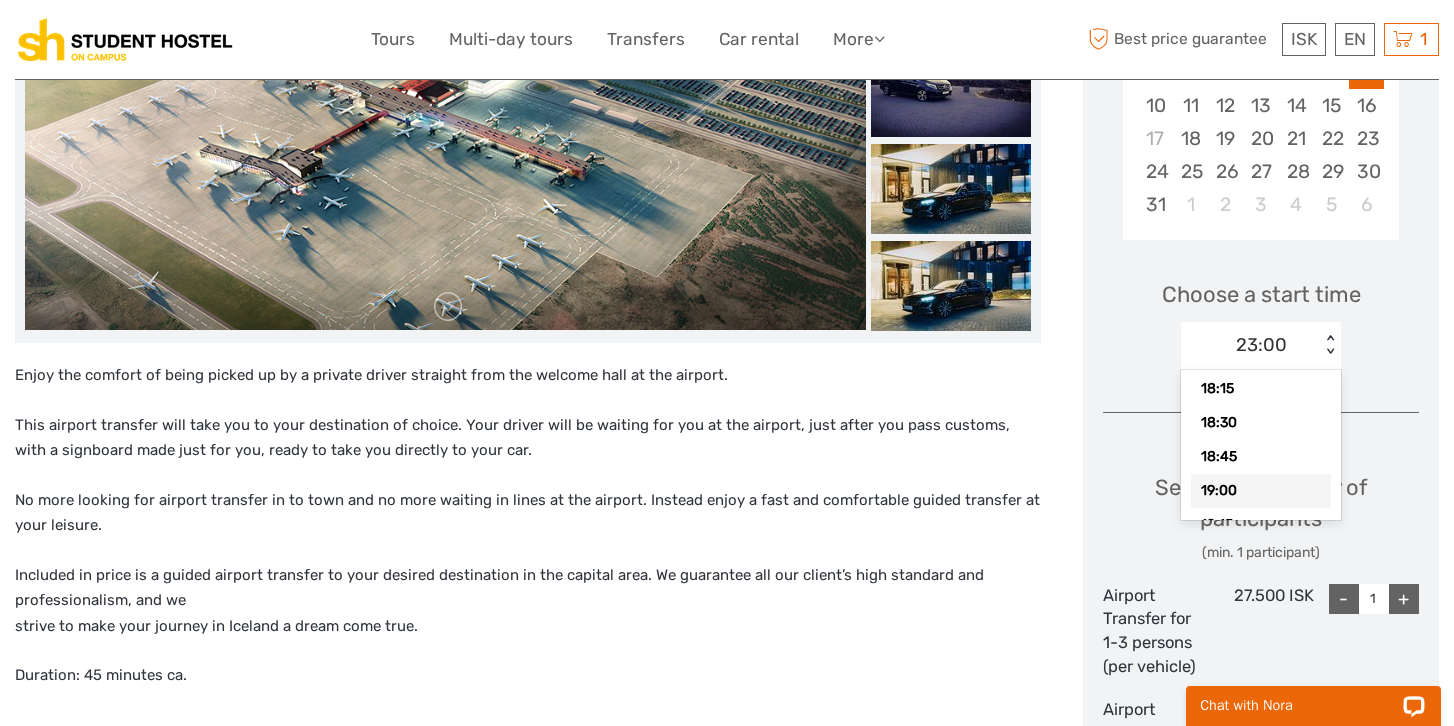 click on "19:00" at bounding box center [1261, 491] 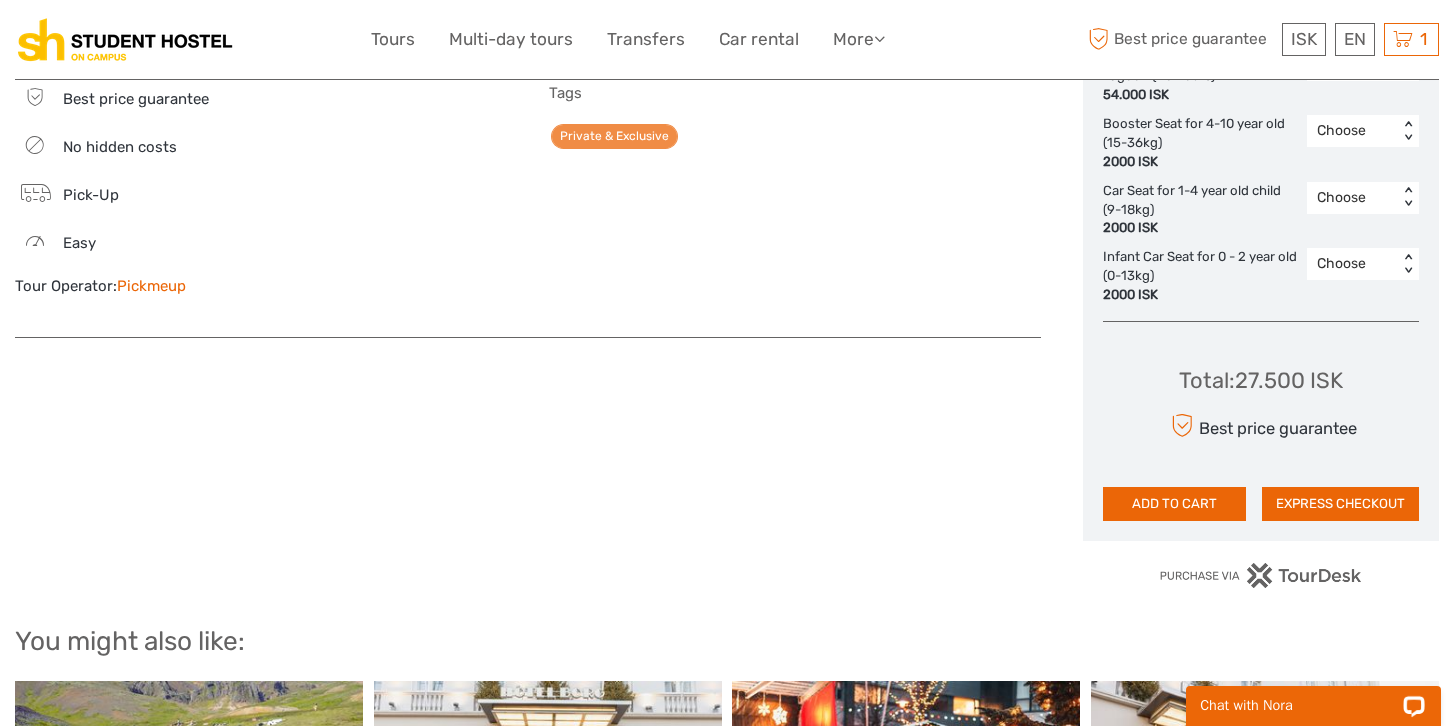 scroll, scrollTop: 1430, scrollLeft: 0, axis: vertical 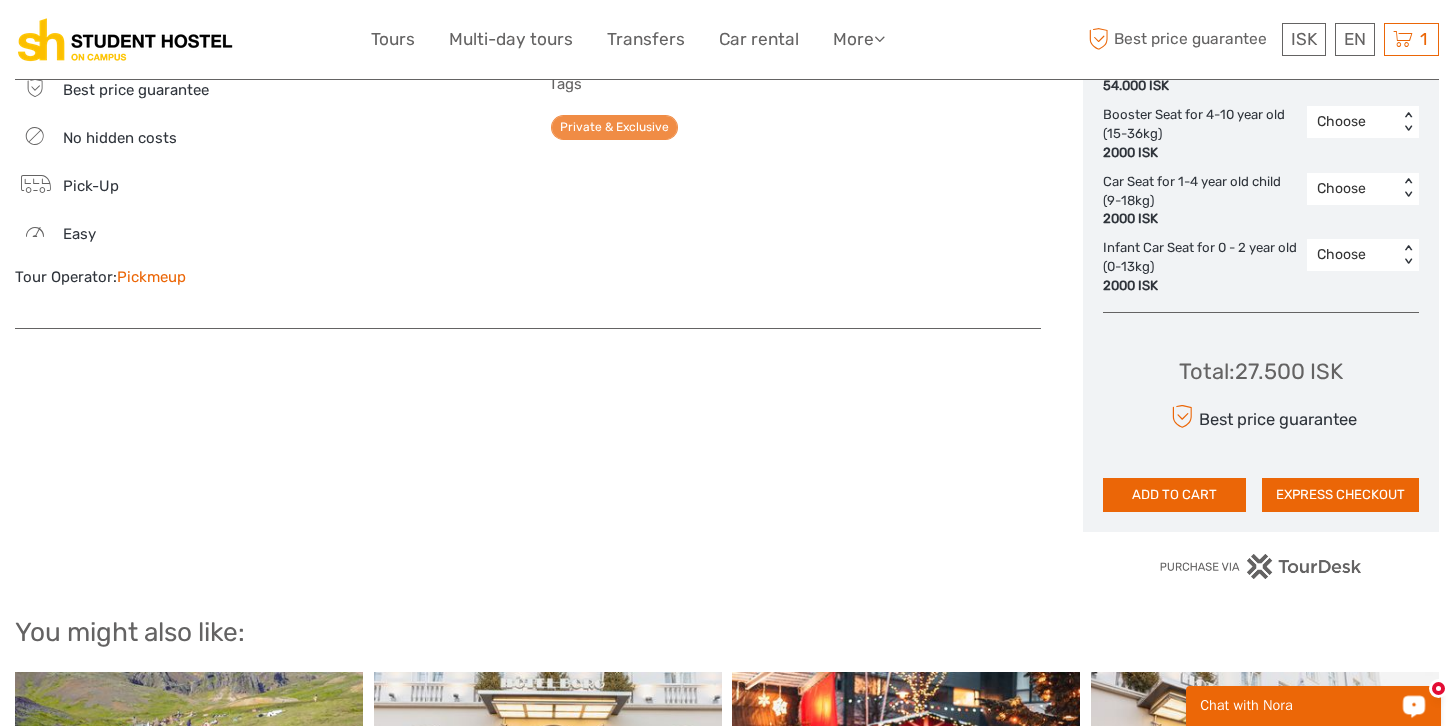 click on "Chat with Nora" at bounding box center [1313, 706] 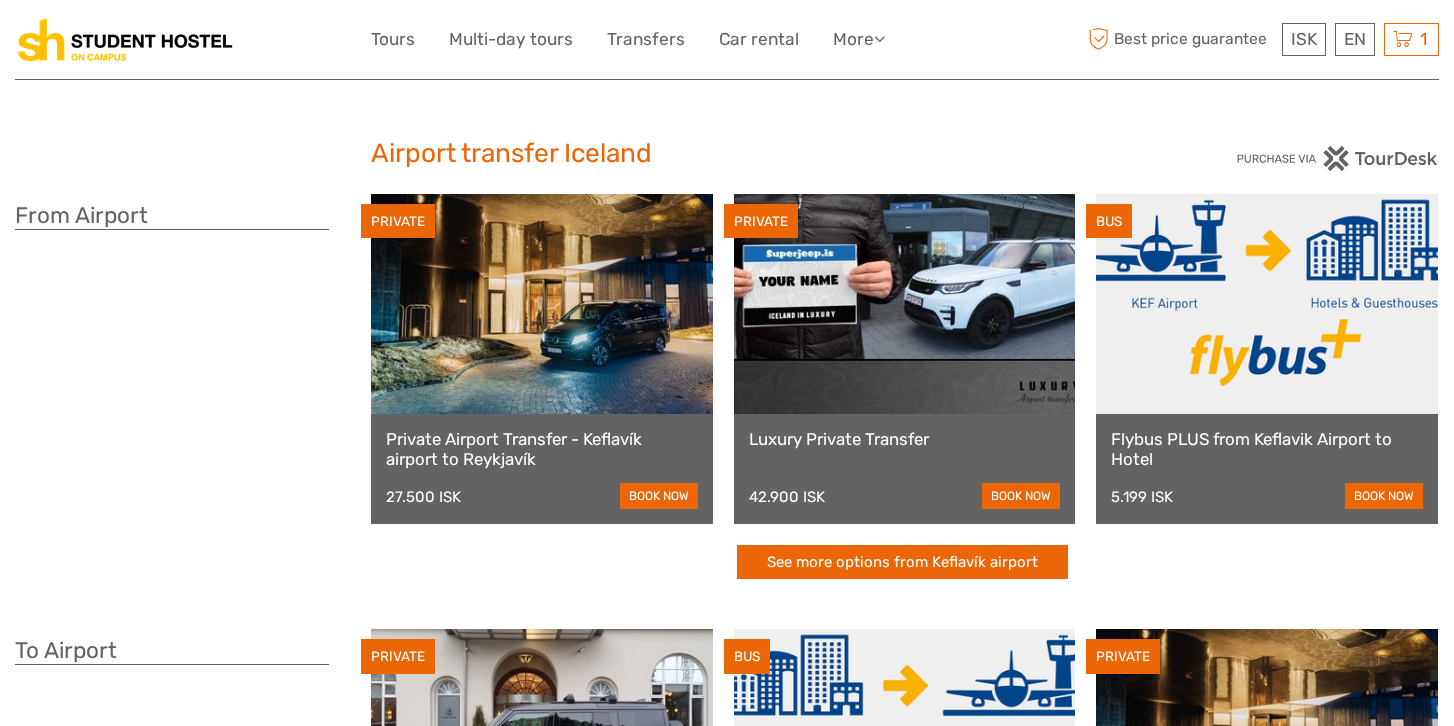 scroll, scrollTop: 0, scrollLeft: 0, axis: both 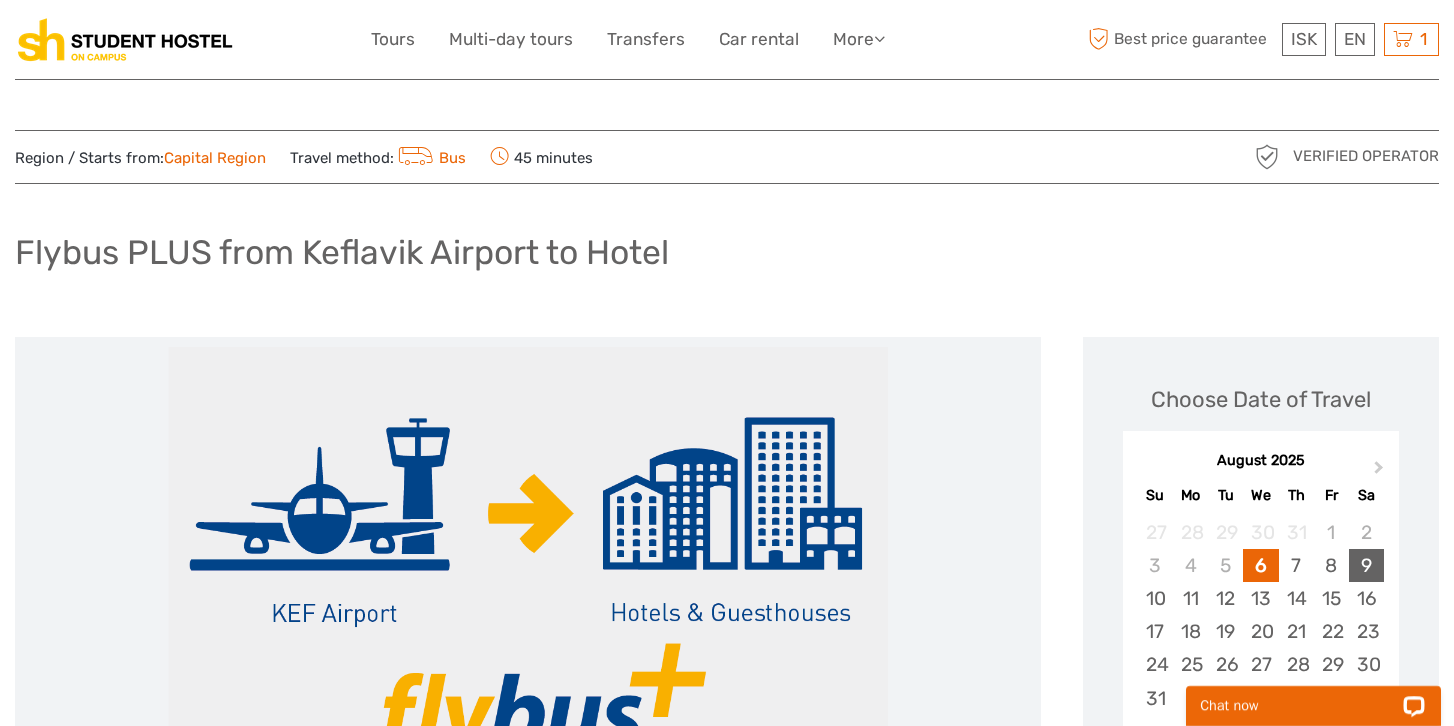 click on "9" at bounding box center [1366, 565] 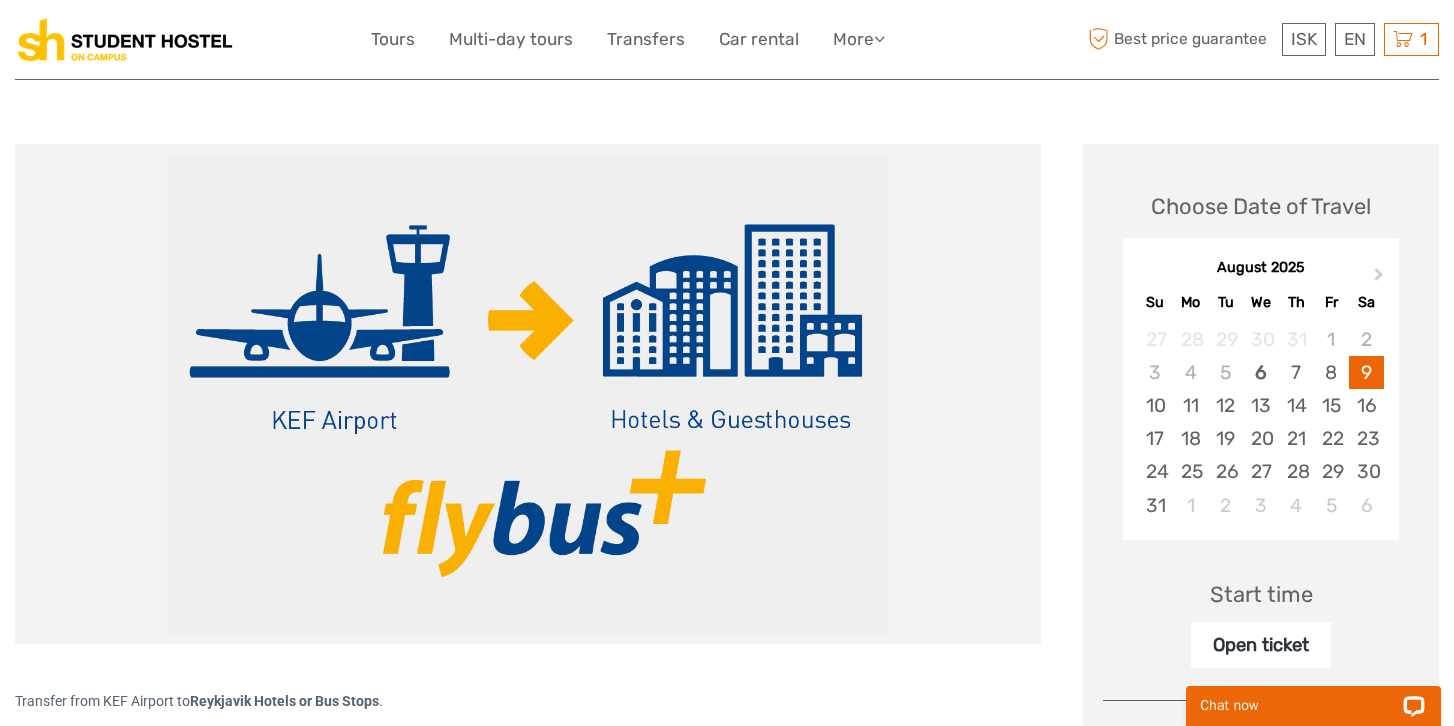 scroll, scrollTop: 0, scrollLeft: 0, axis: both 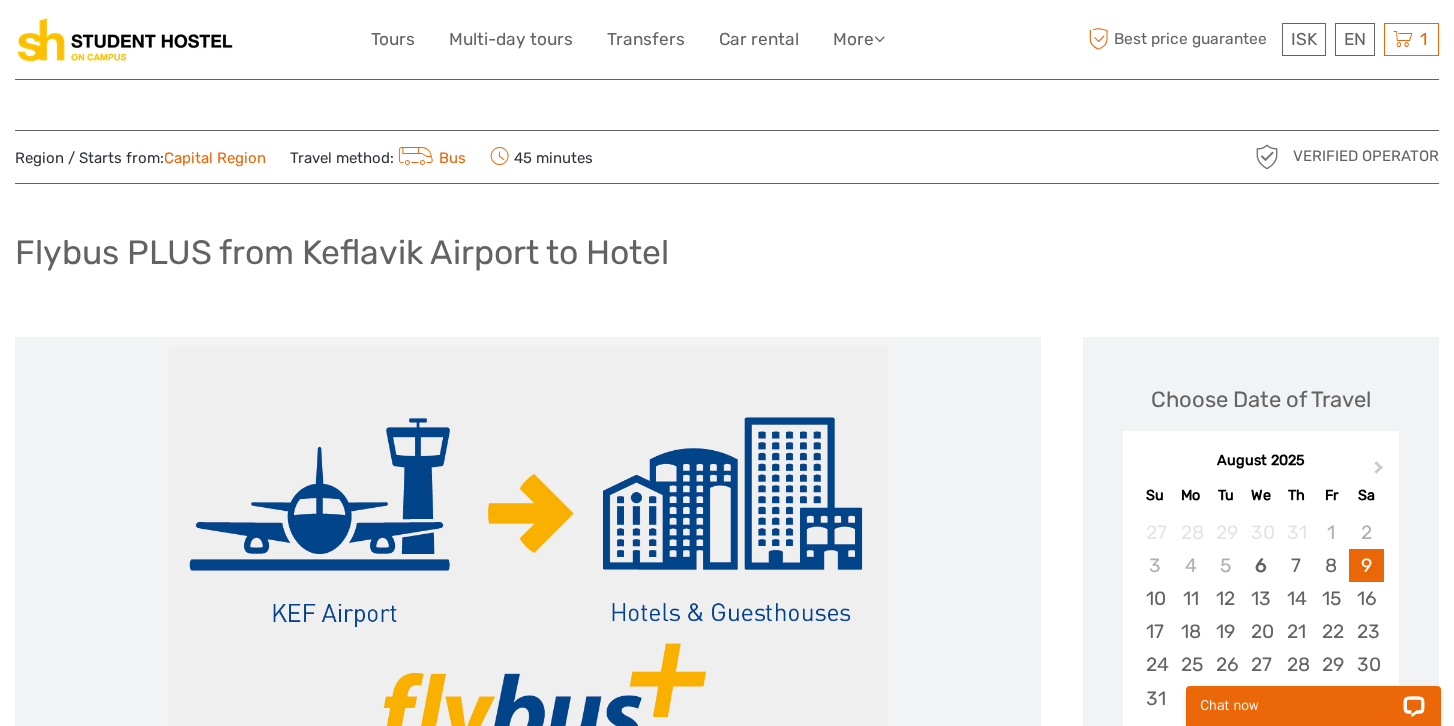 click on "Travel method:
Bus" at bounding box center (378, 157) 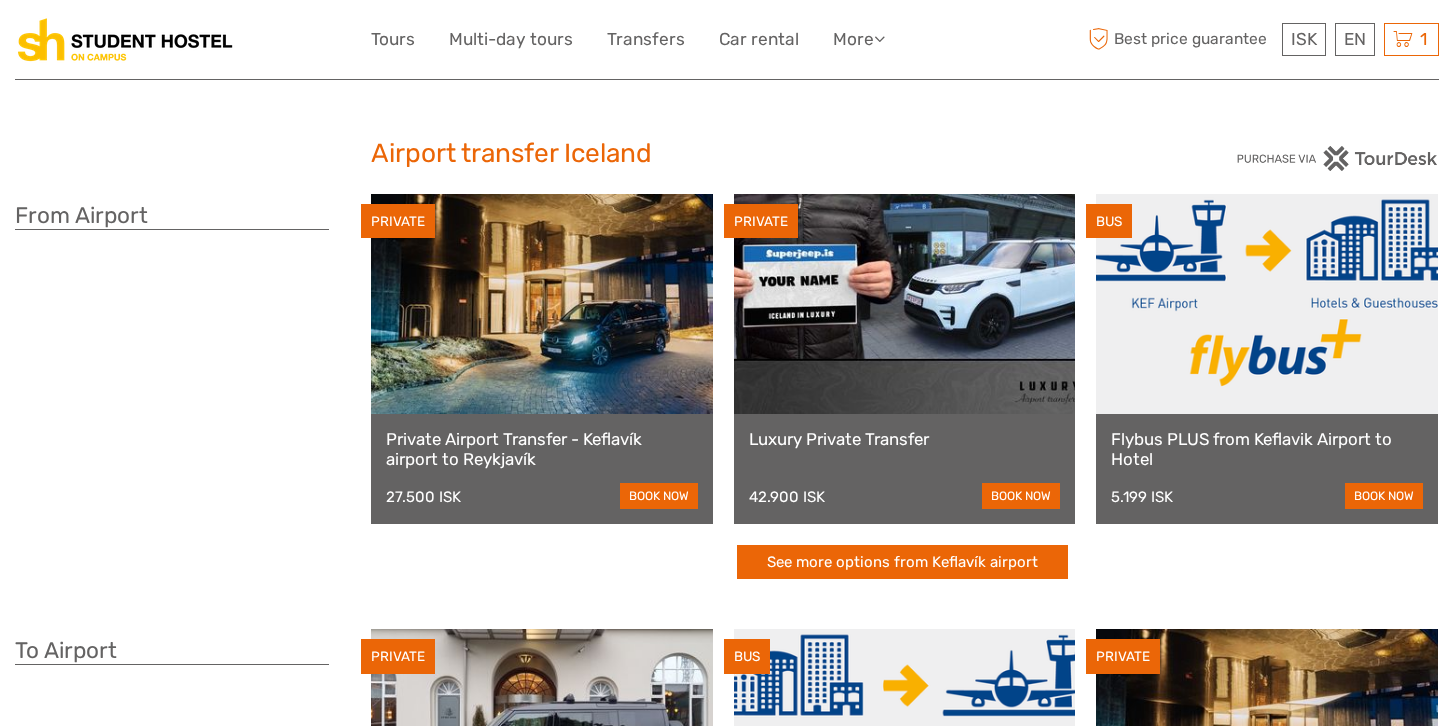 scroll, scrollTop: 0, scrollLeft: 0, axis: both 